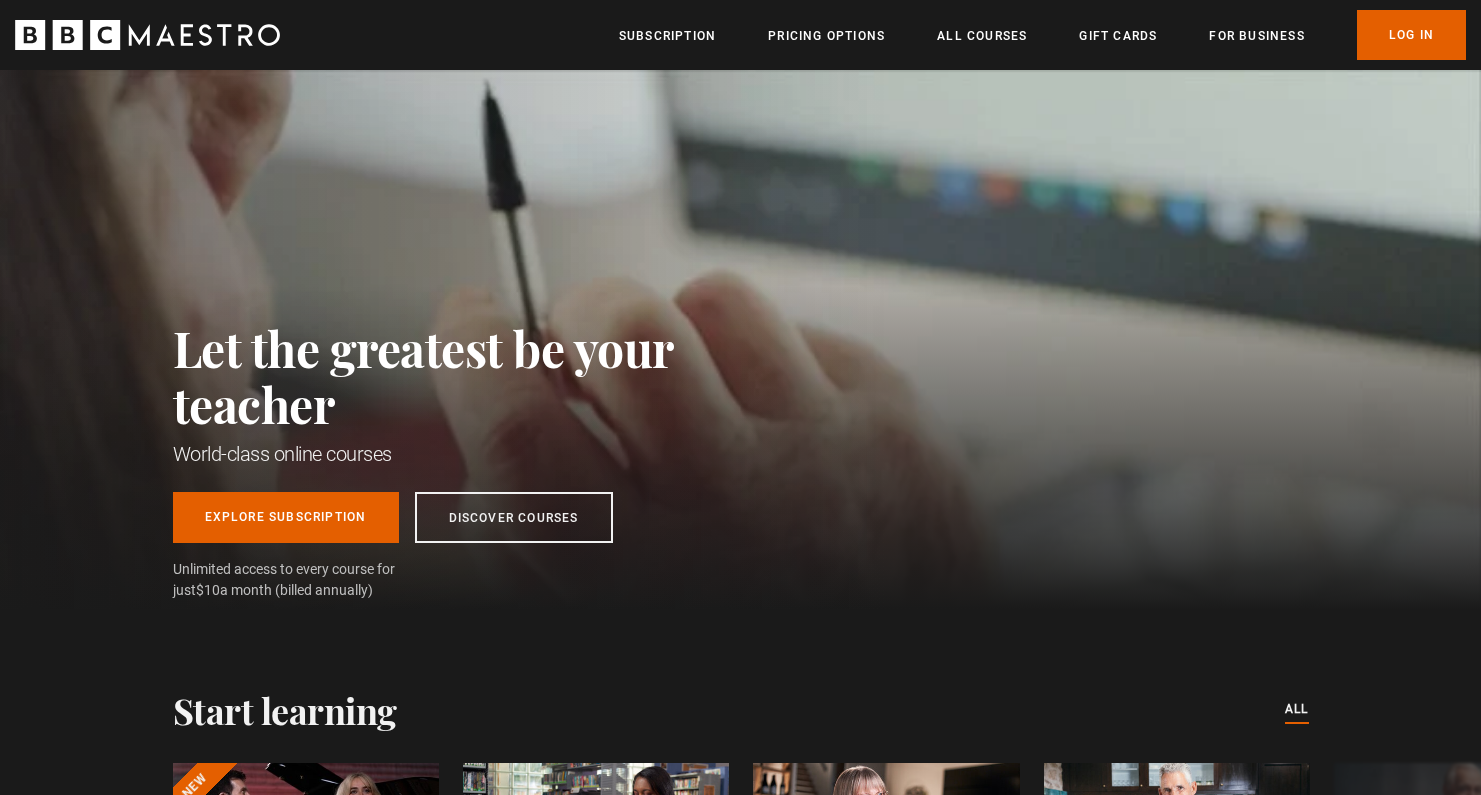 scroll, scrollTop: 0, scrollLeft: 0, axis: both 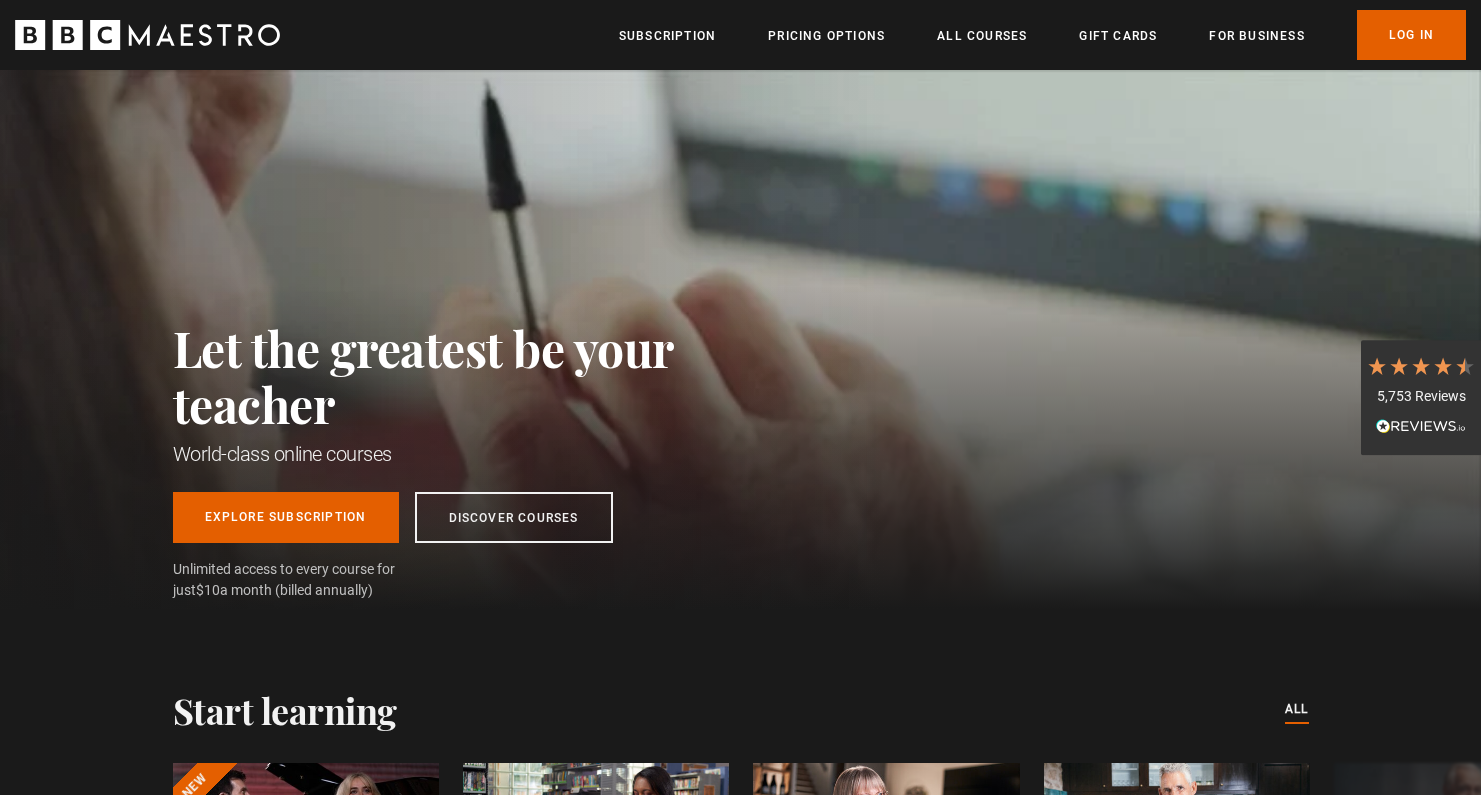 click on "Subscription
Pricing Options
All Courses
Gift Cards
For business
Already have an account?
Log In" at bounding box center [1042, 35] 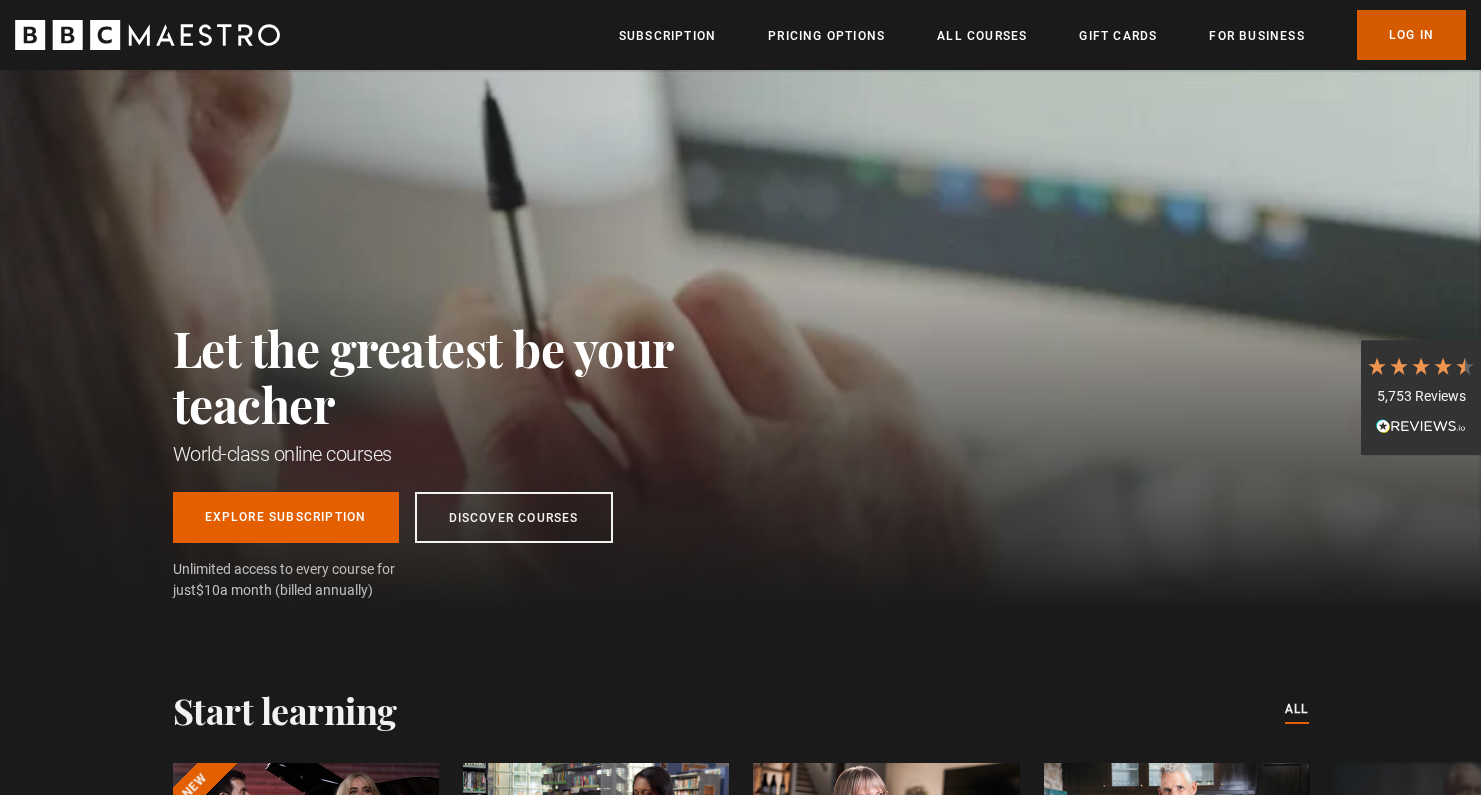 click on "Log In" at bounding box center [1411, 35] 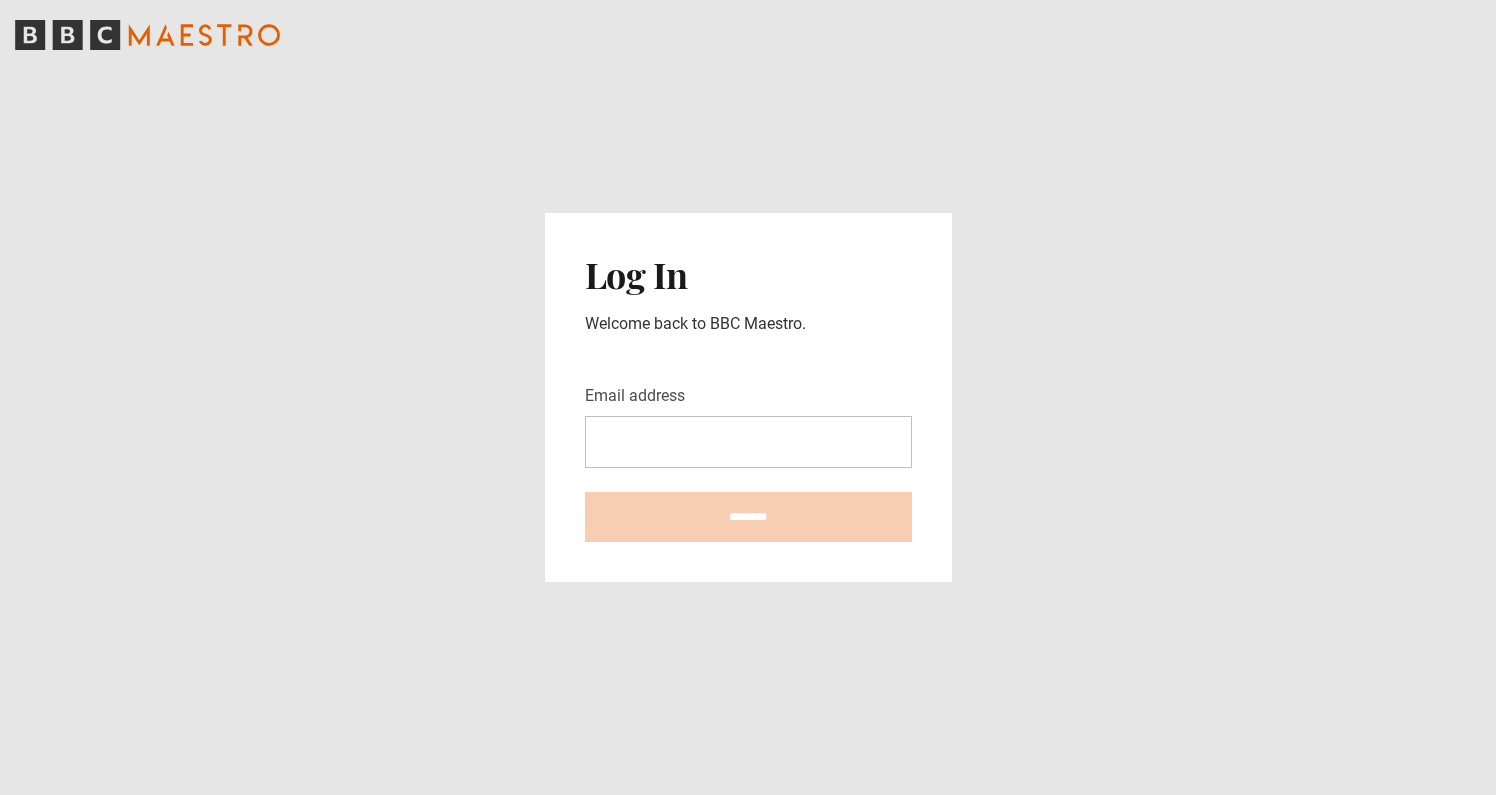 scroll, scrollTop: 0, scrollLeft: 0, axis: both 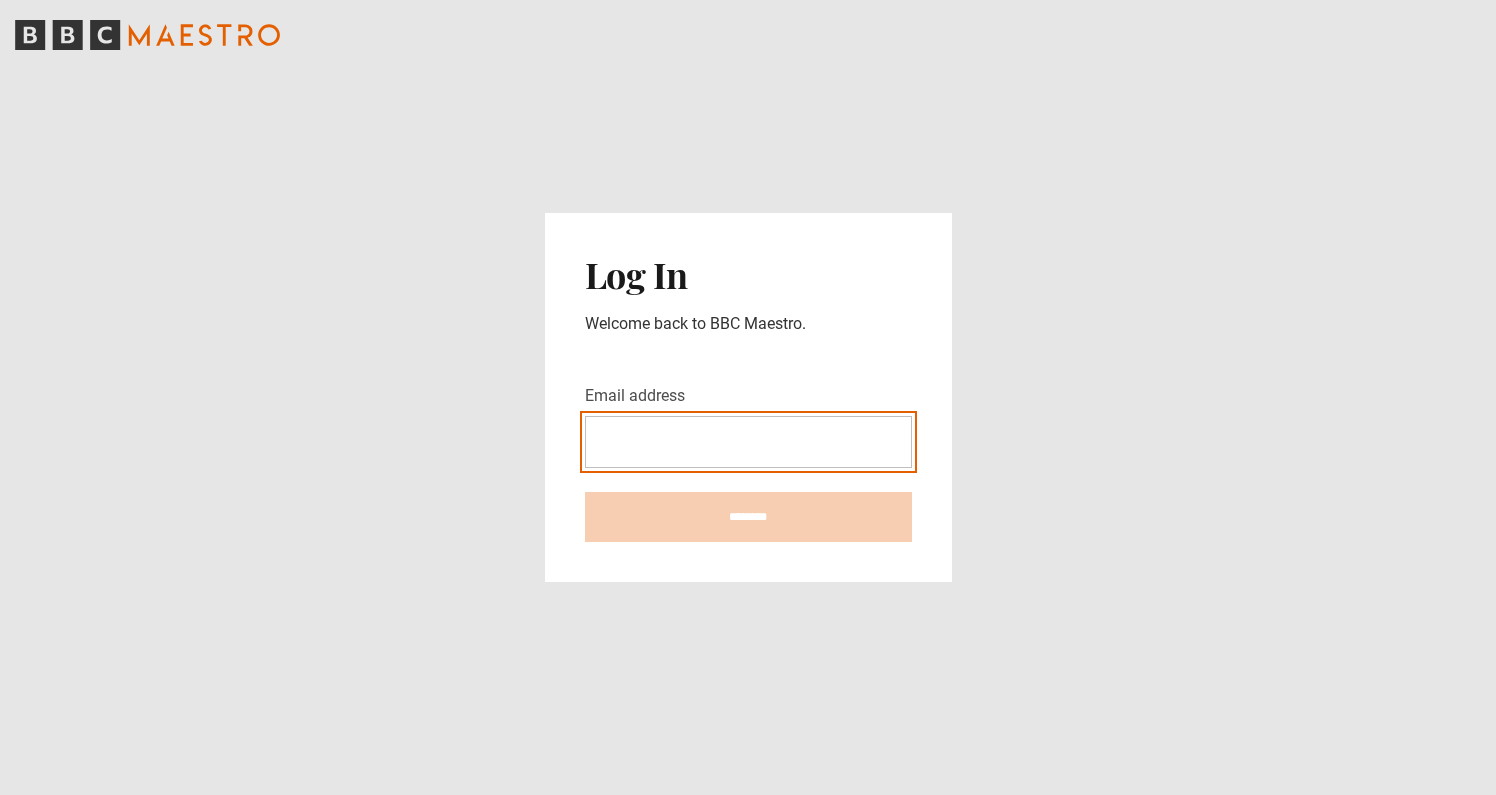 type on "**********" 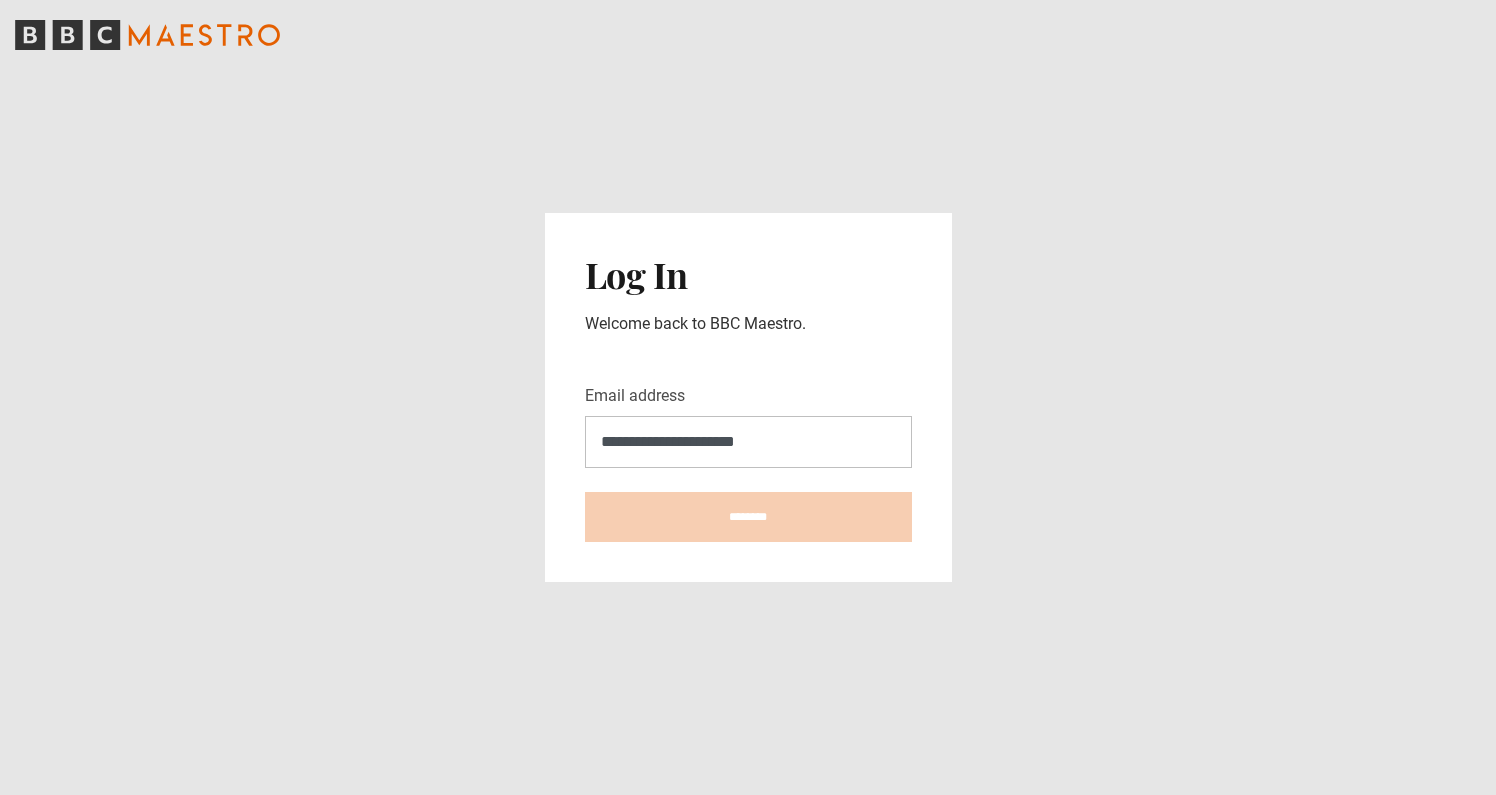 click on "********" at bounding box center [748, 517] 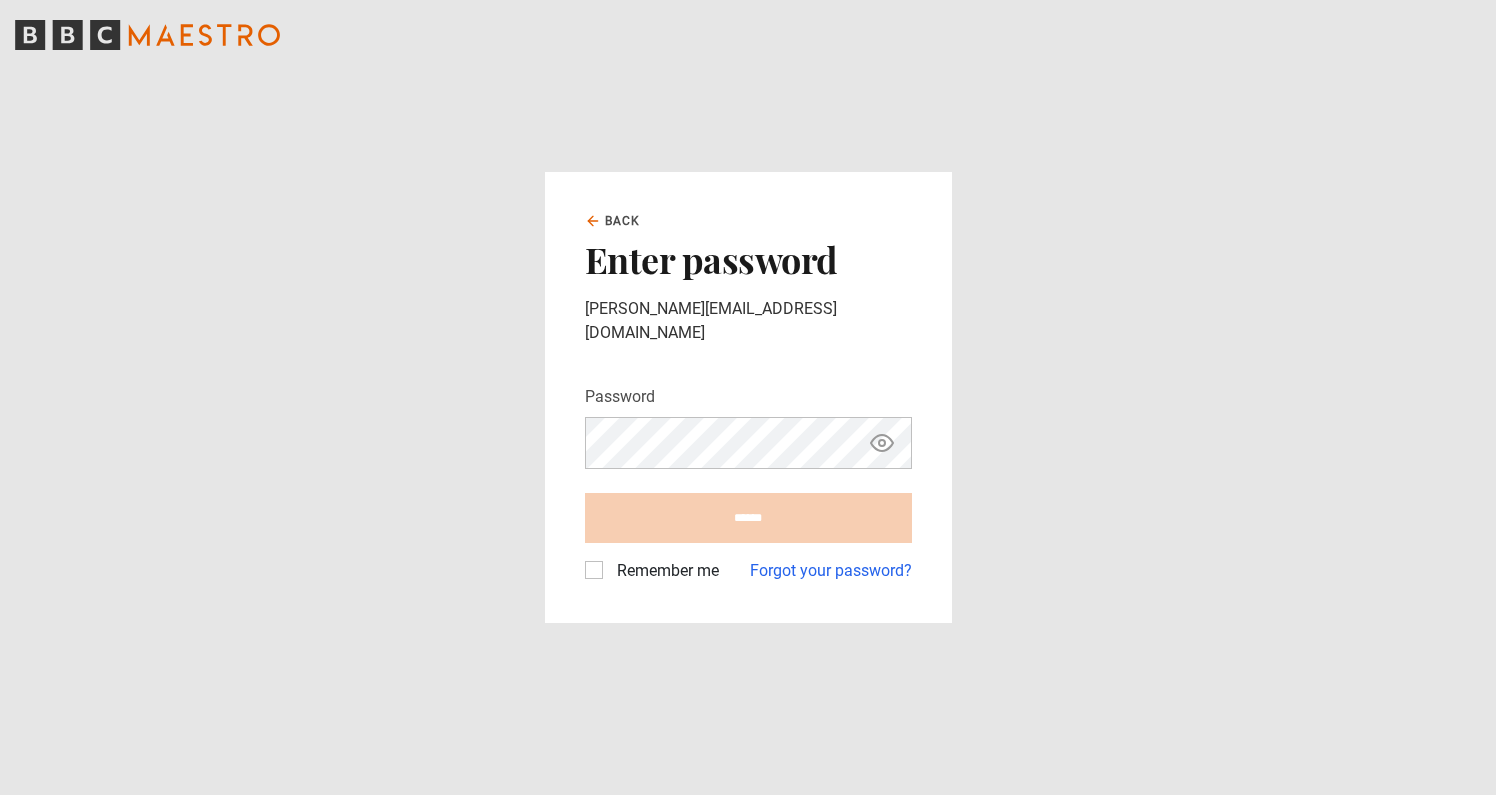 scroll, scrollTop: 0, scrollLeft: 0, axis: both 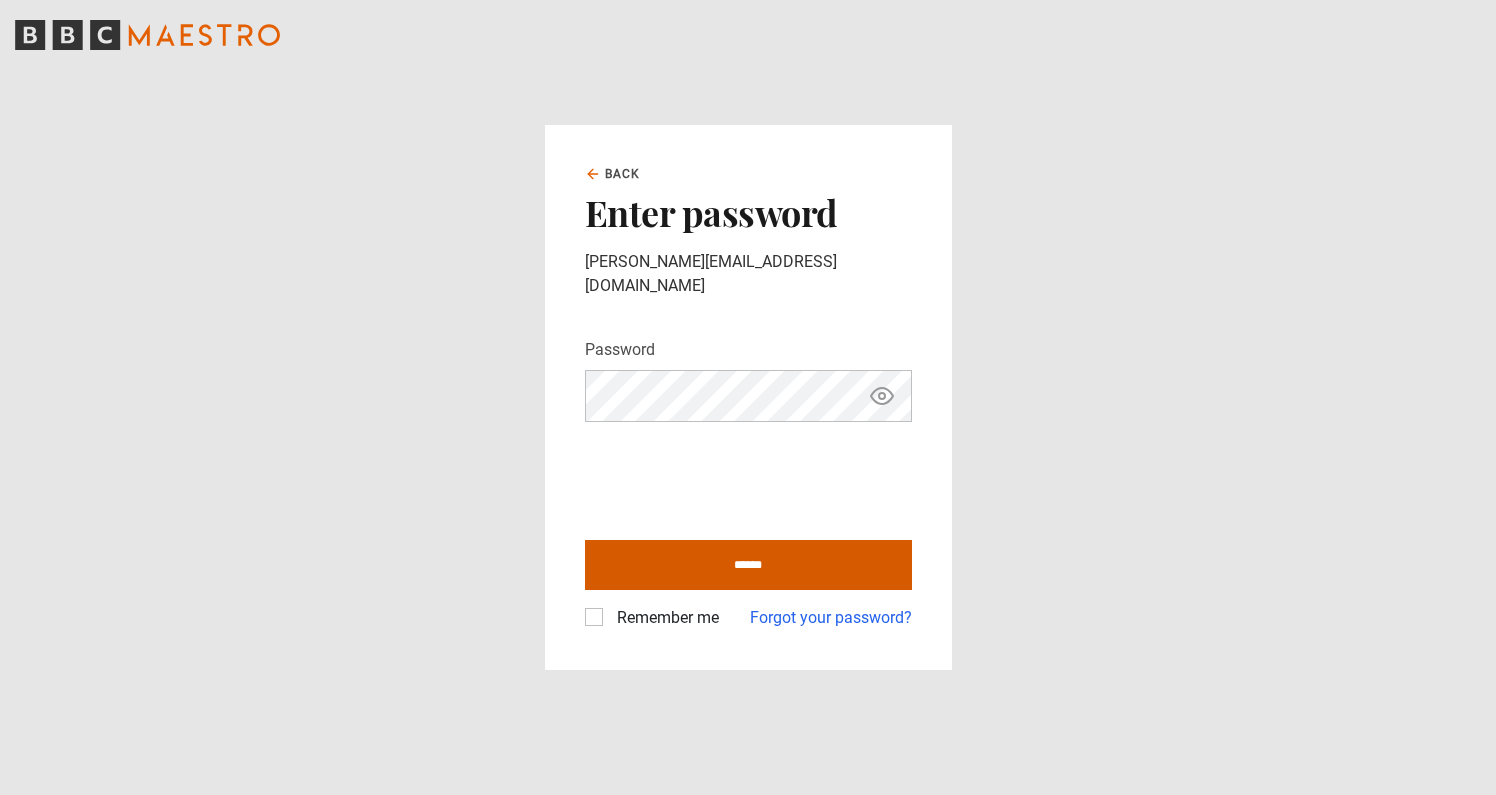 click on "******" at bounding box center (748, 565) 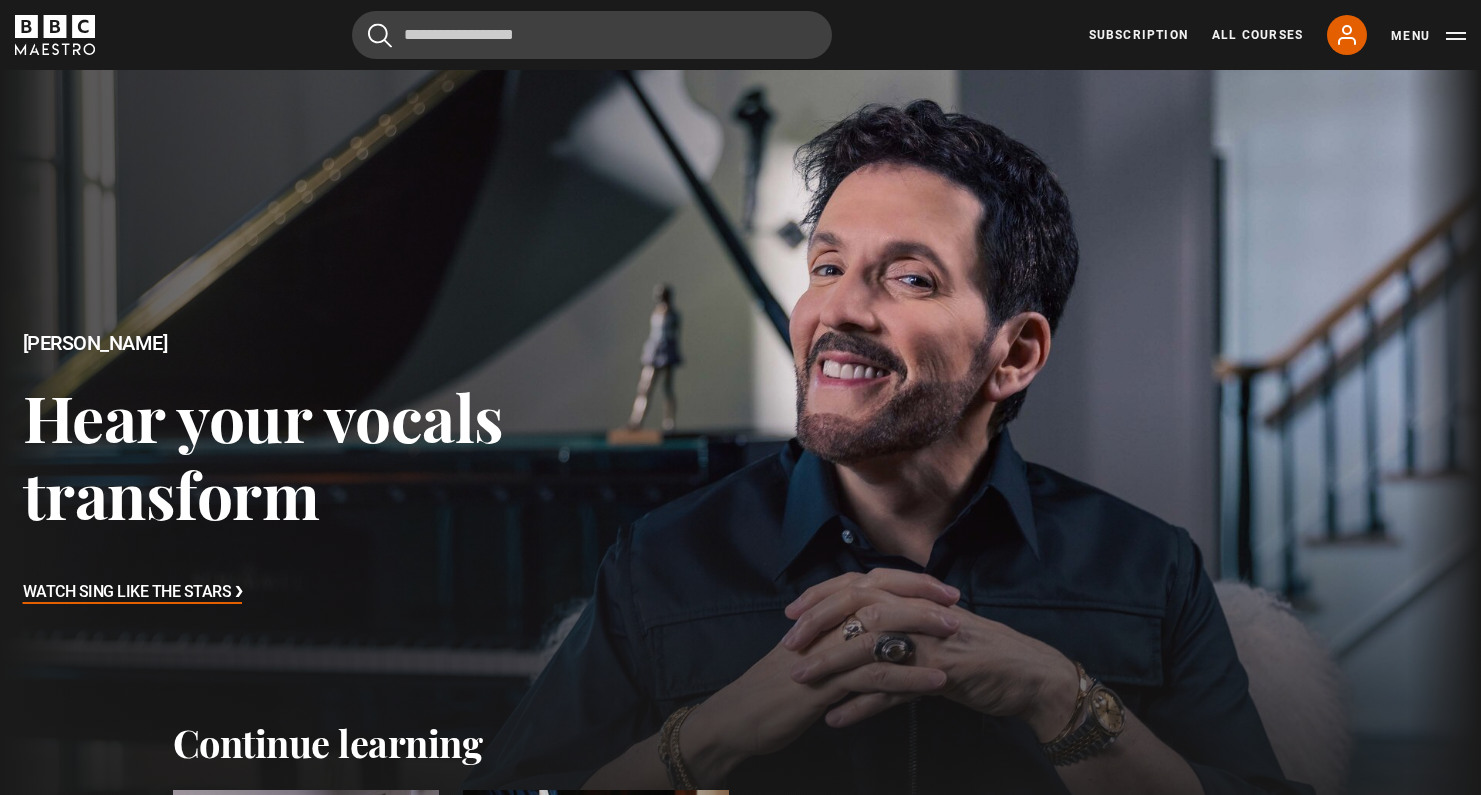 scroll, scrollTop: 0, scrollLeft: 0, axis: both 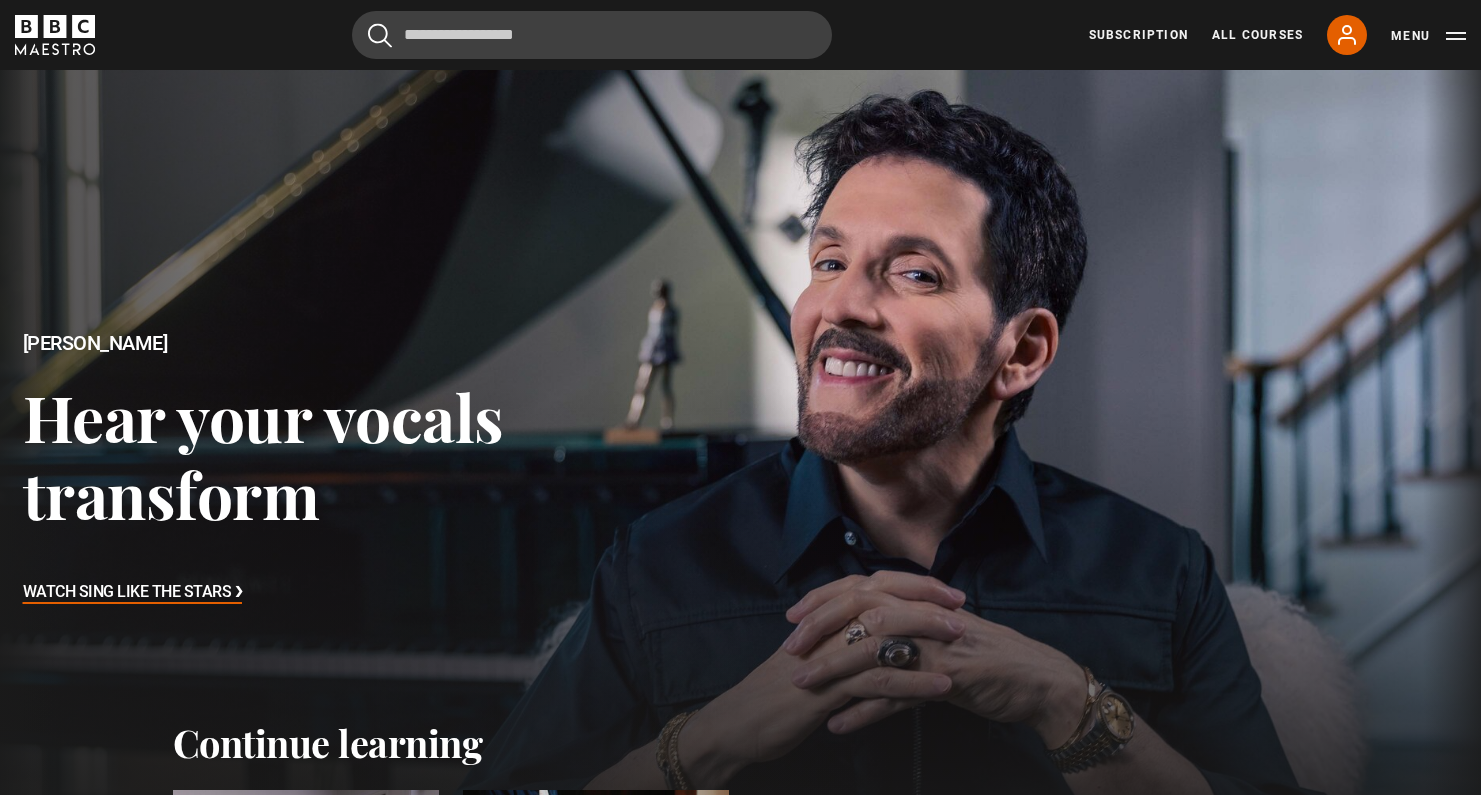 click at bounding box center [740, 470] 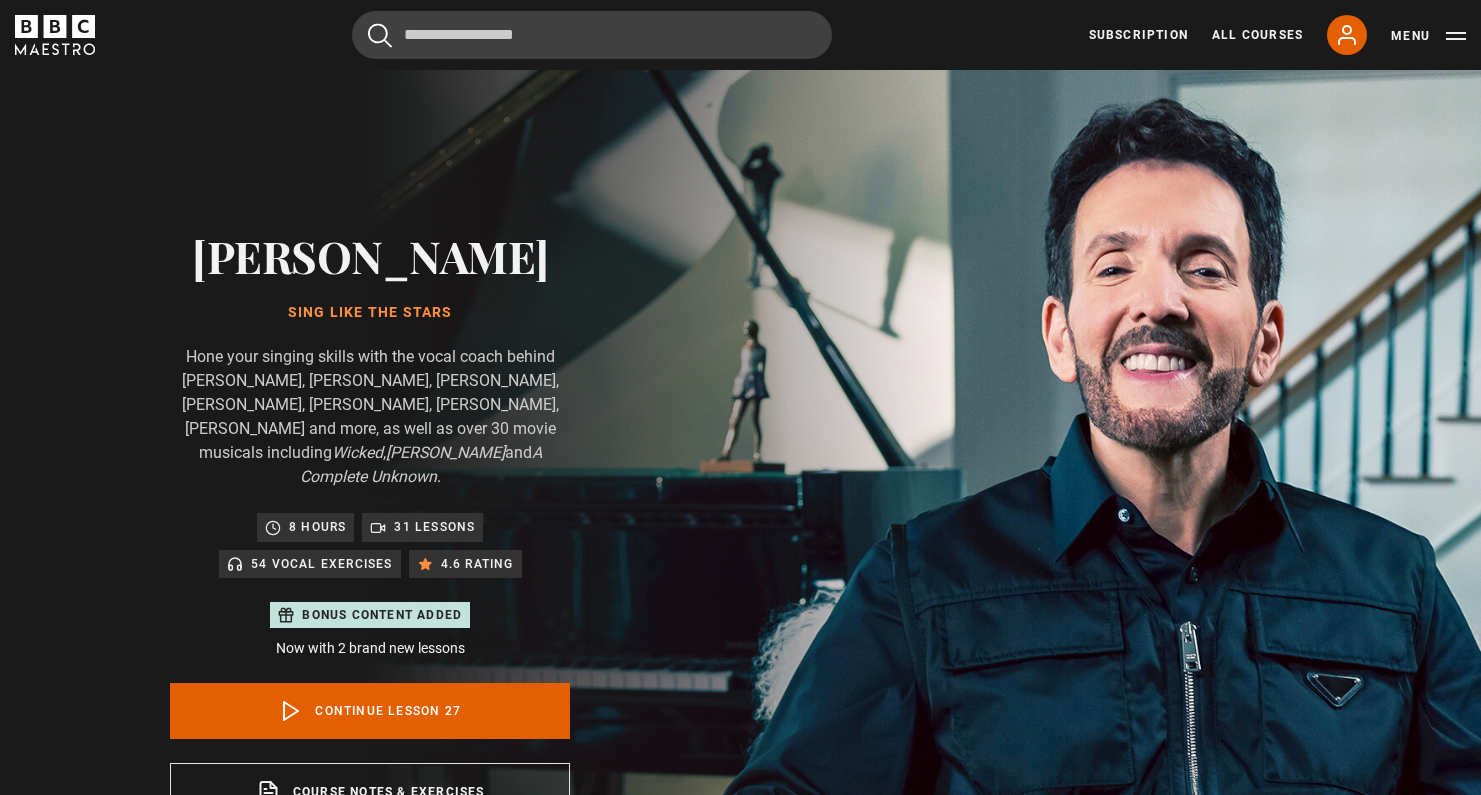 scroll, scrollTop: 955, scrollLeft: 0, axis: vertical 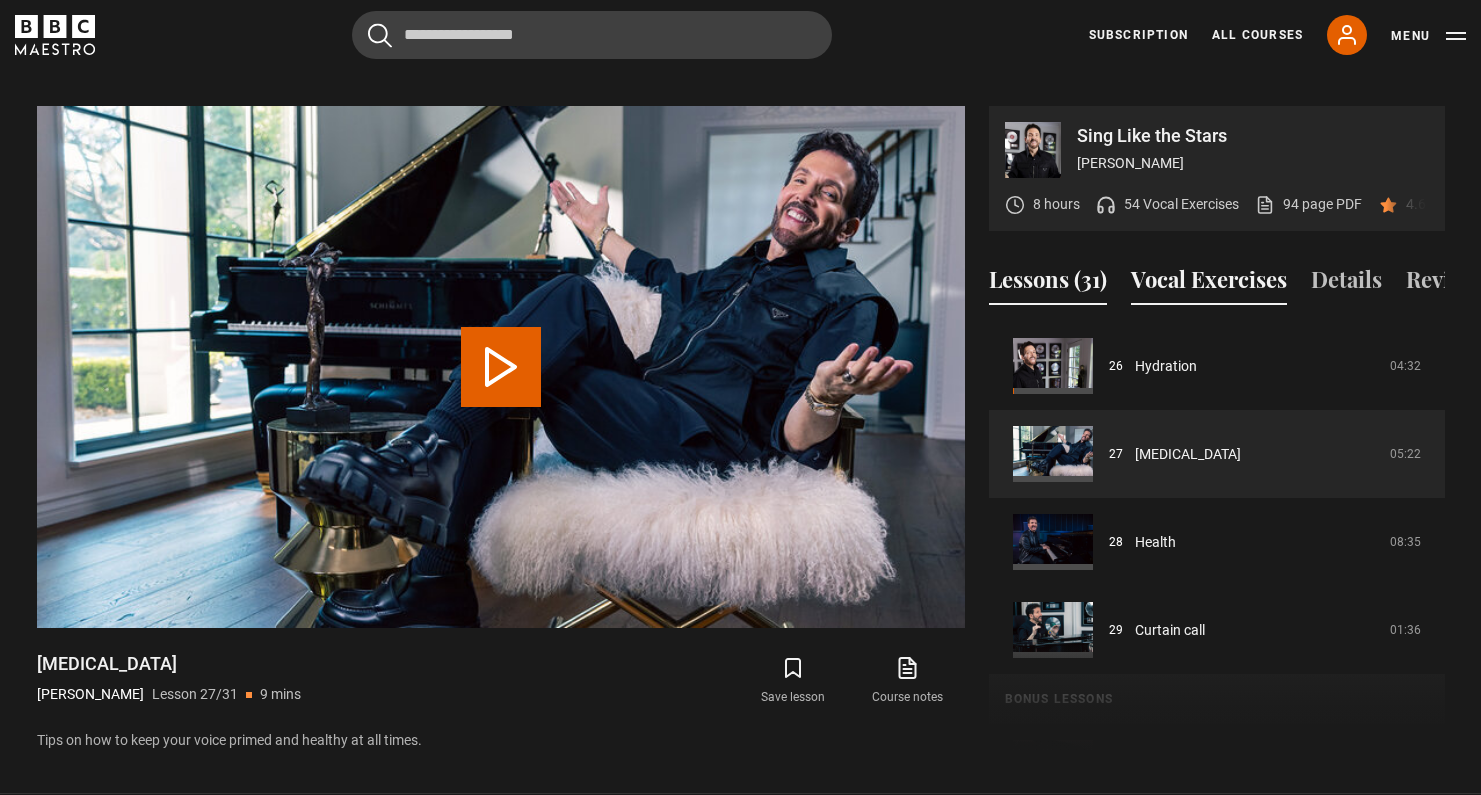 click on "Vocal Exercises" at bounding box center (1209, 284) 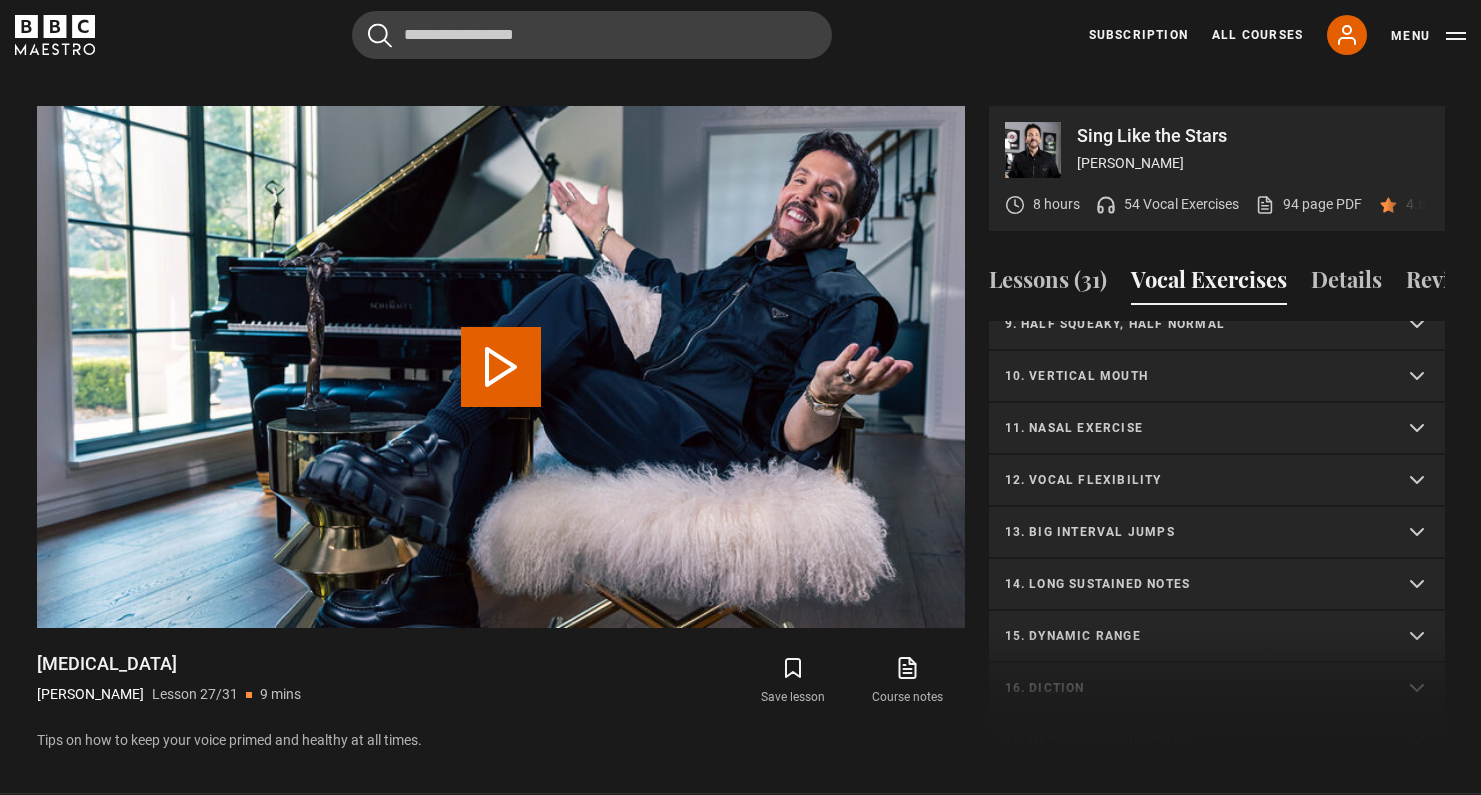 scroll, scrollTop: 504, scrollLeft: 0, axis: vertical 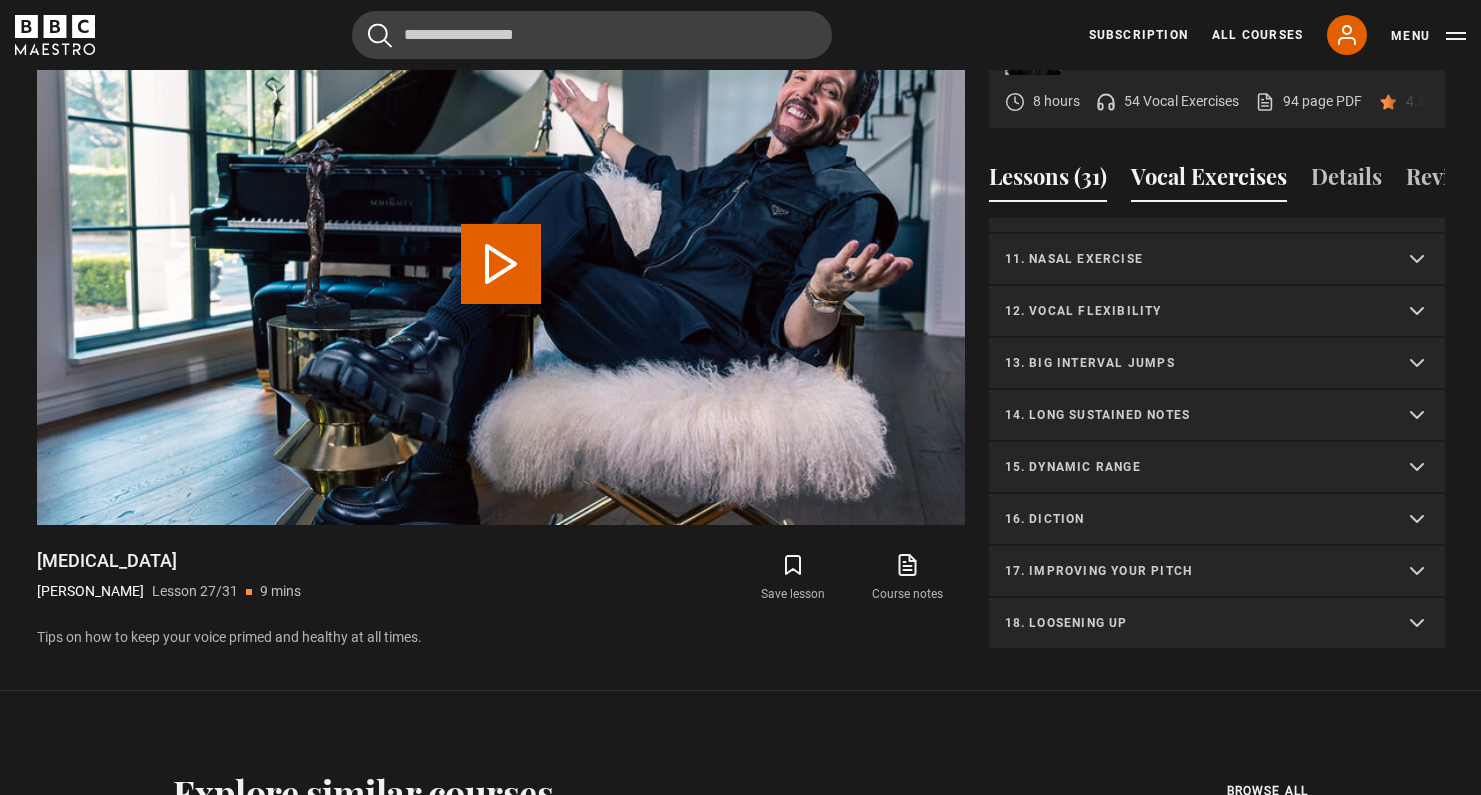 click on "Lessons (31)" at bounding box center [1048, 181] 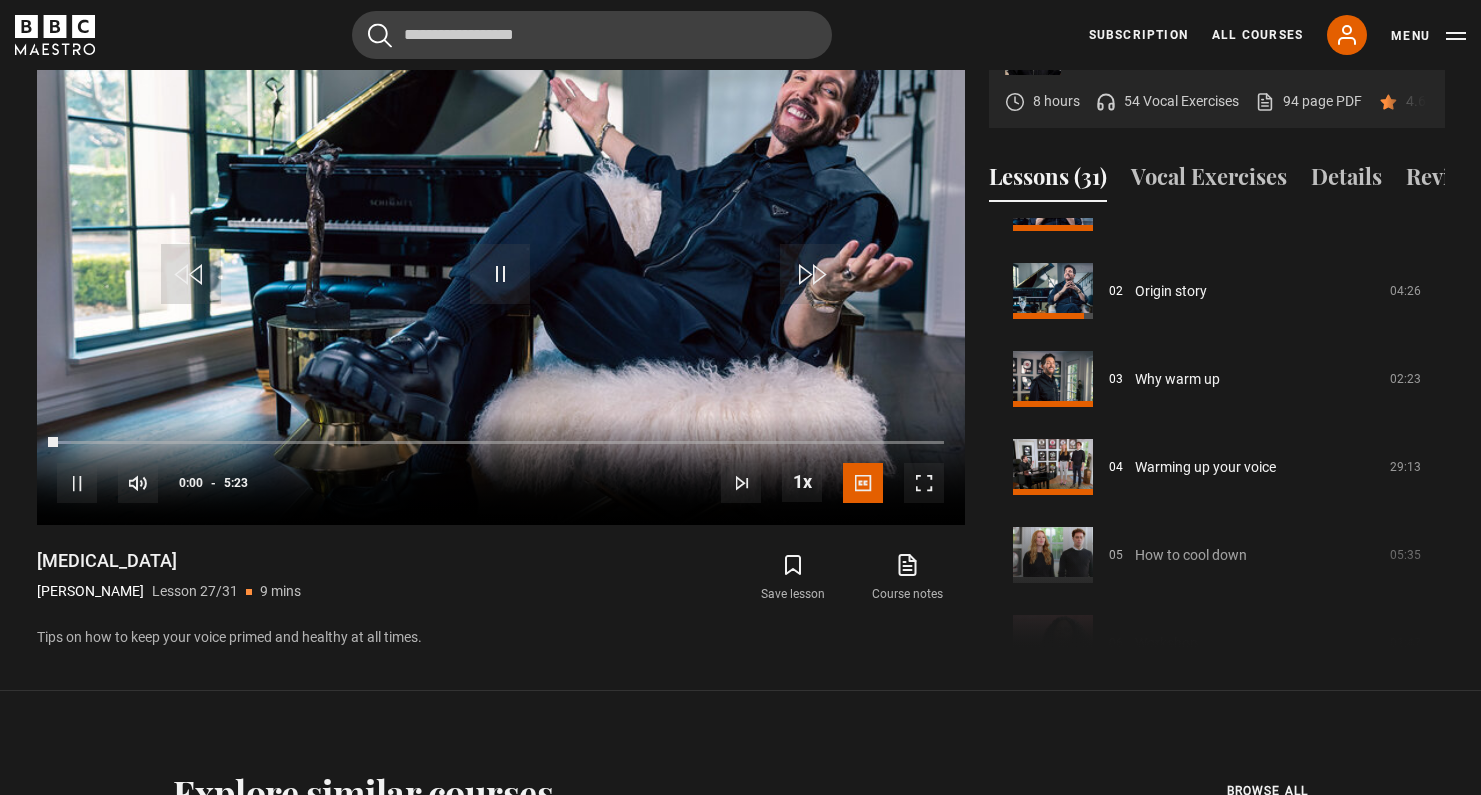 scroll, scrollTop: 0, scrollLeft: 0, axis: both 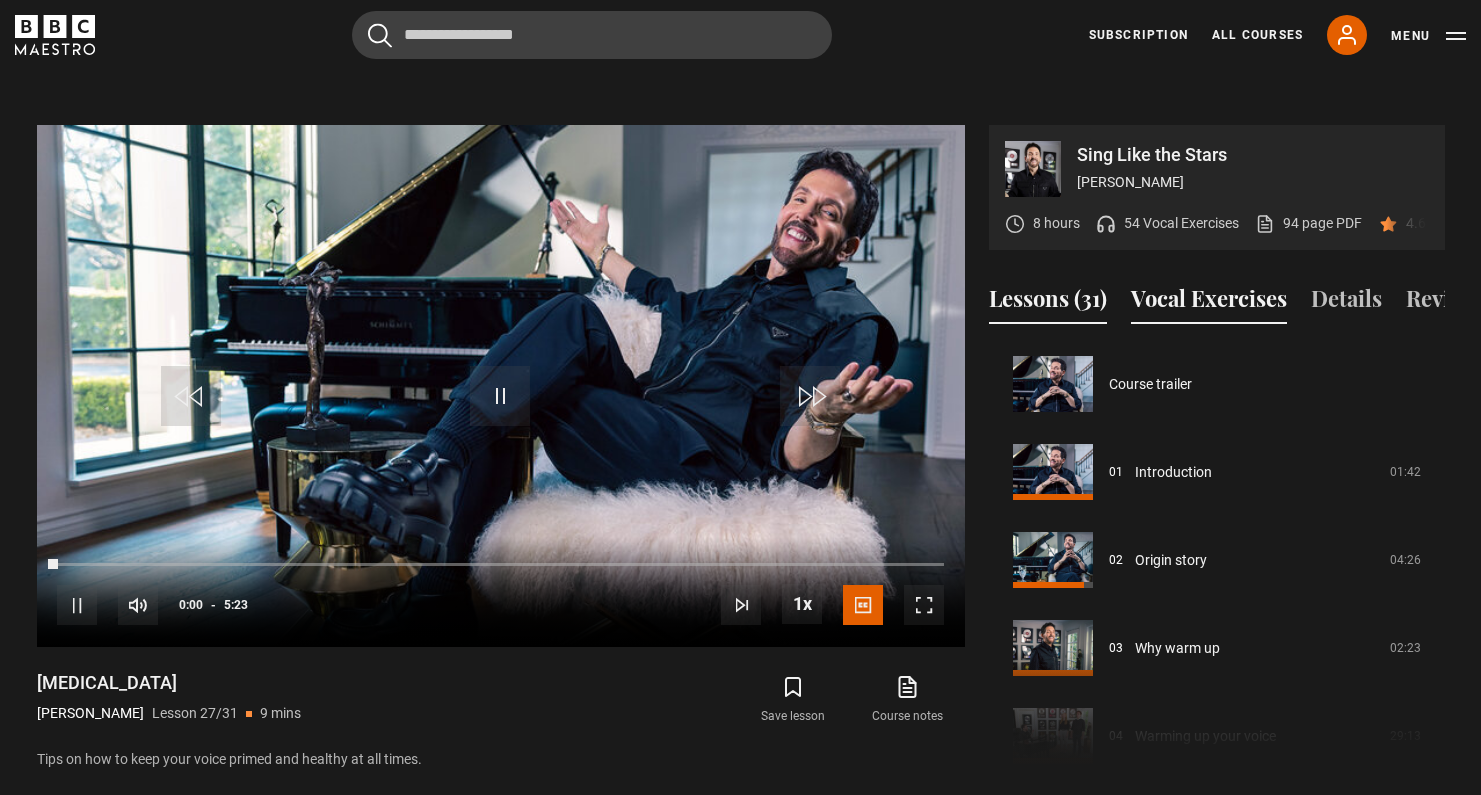 click on "Vocal Exercises" at bounding box center [1209, 303] 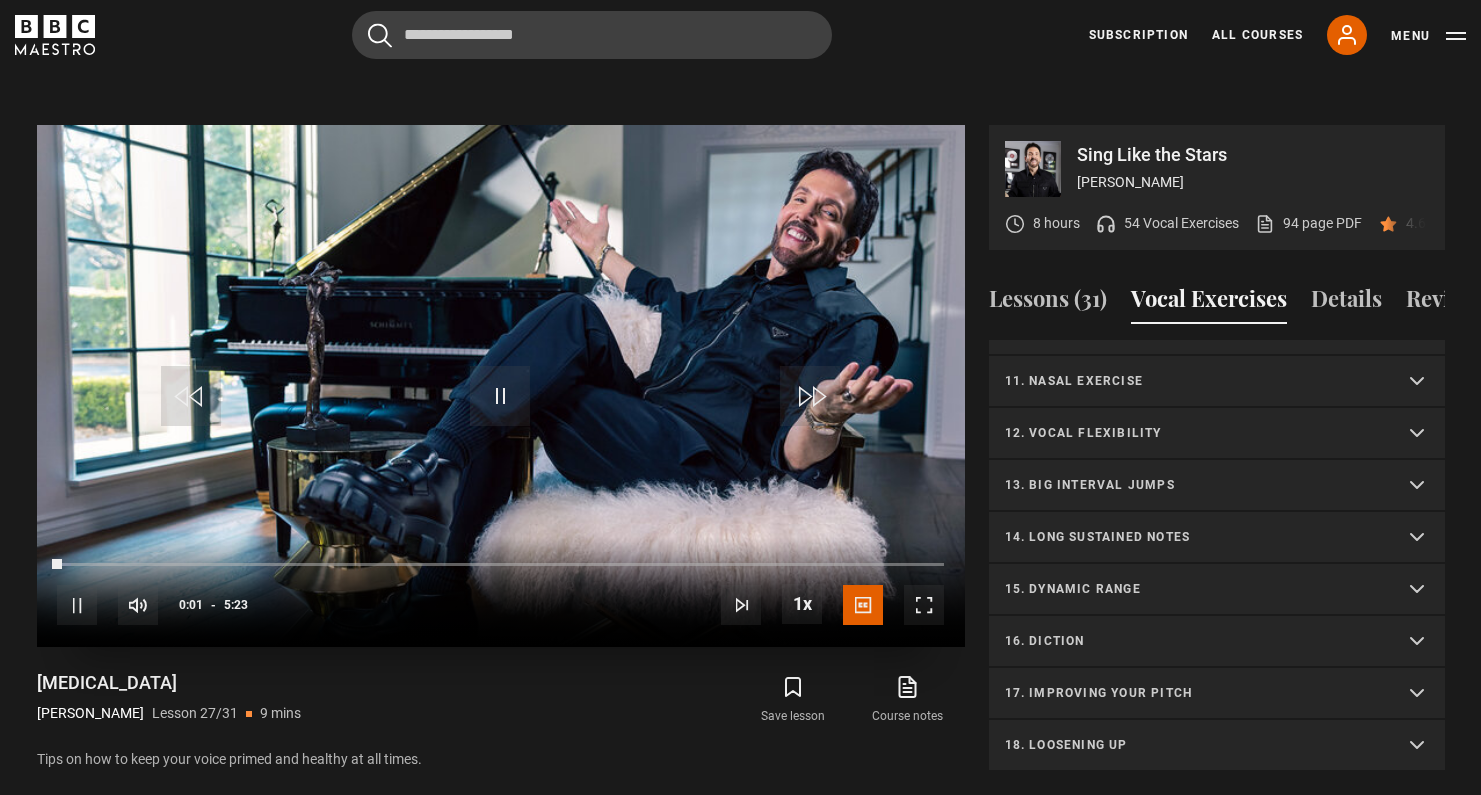 click at bounding box center (77, 605) 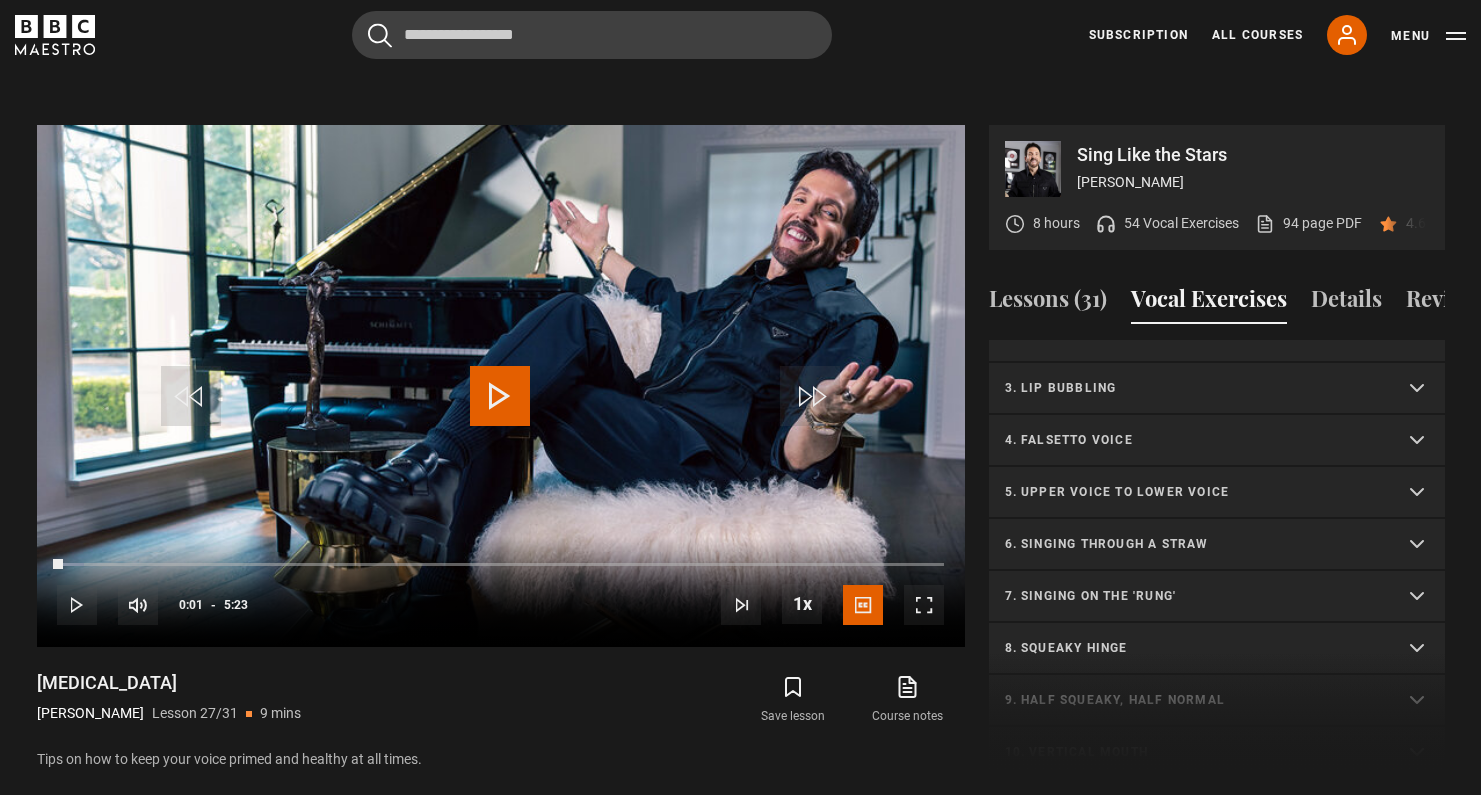 scroll, scrollTop: 55, scrollLeft: 0, axis: vertical 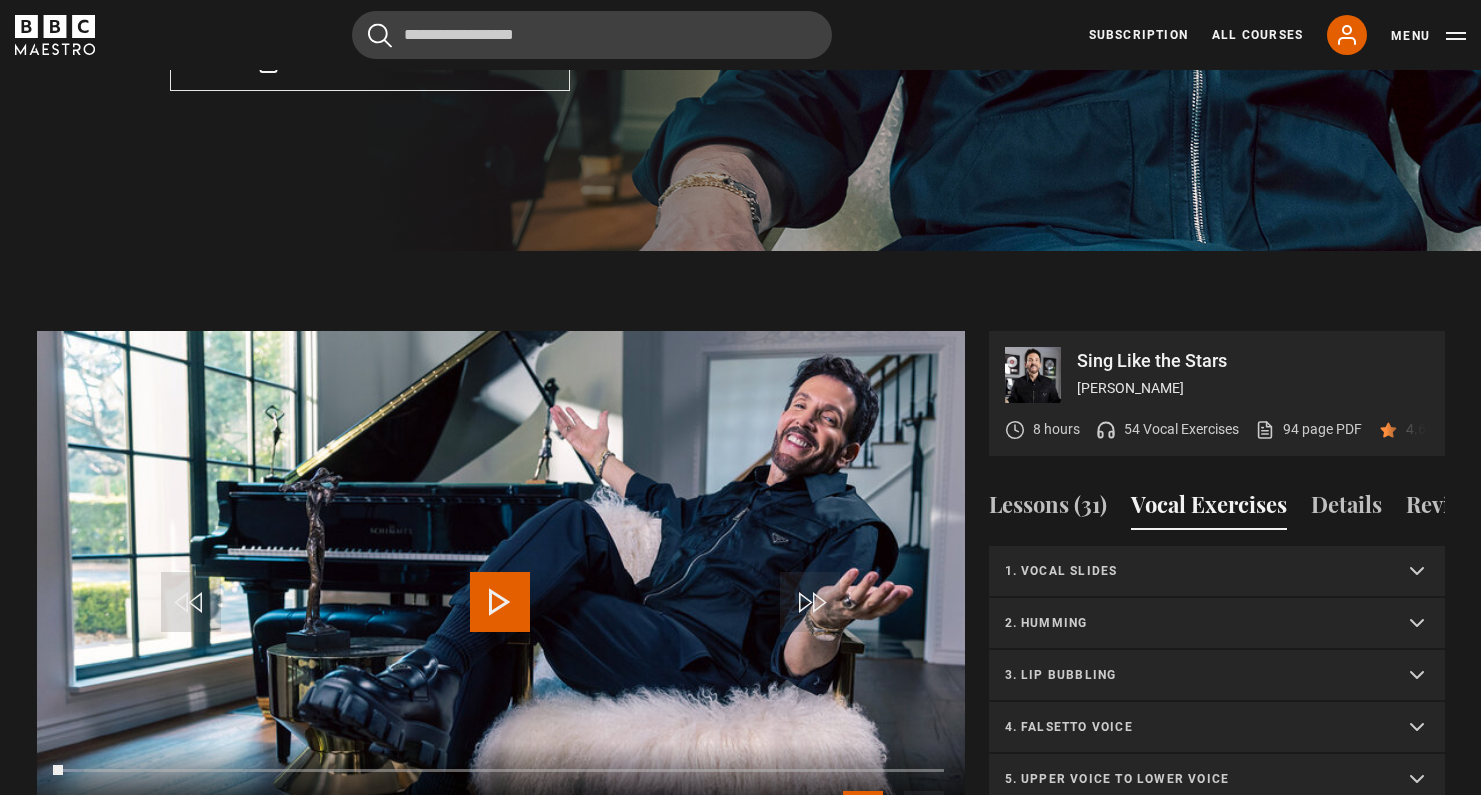 click on "1. Vocal slides" at bounding box center [1193, 571] 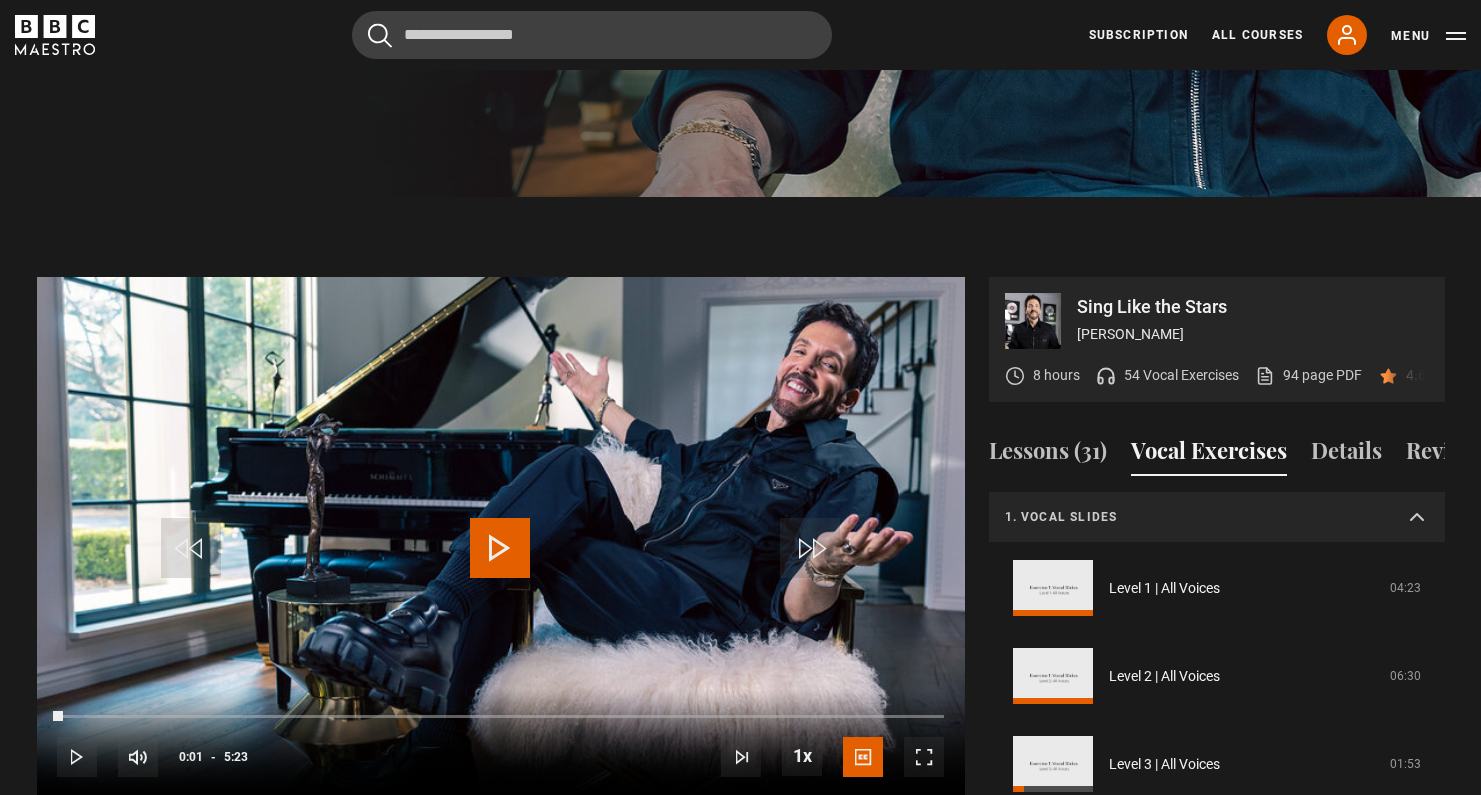 scroll, scrollTop: 910, scrollLeft: 0, axis: vertical 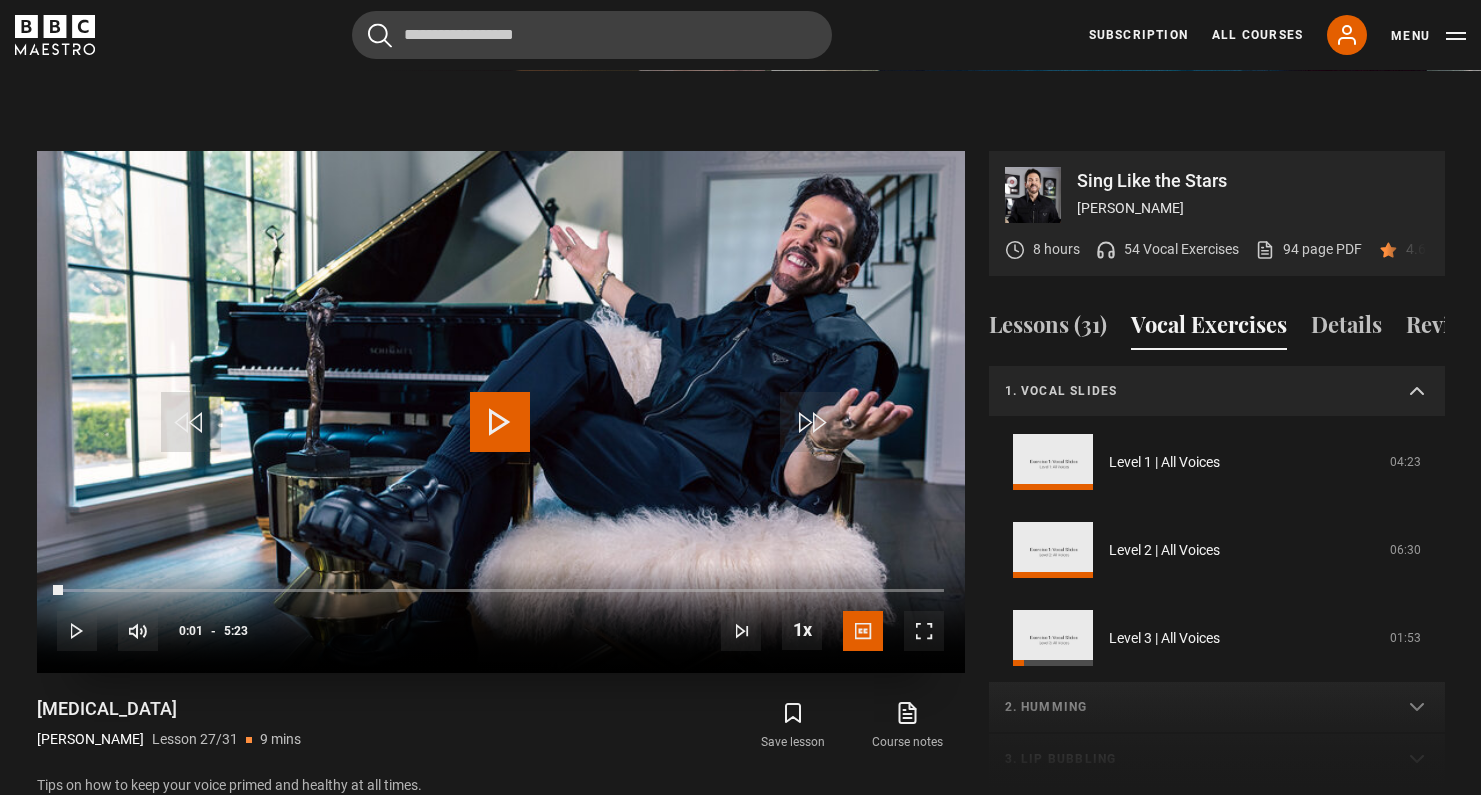 click at bounding box center [500, 422] 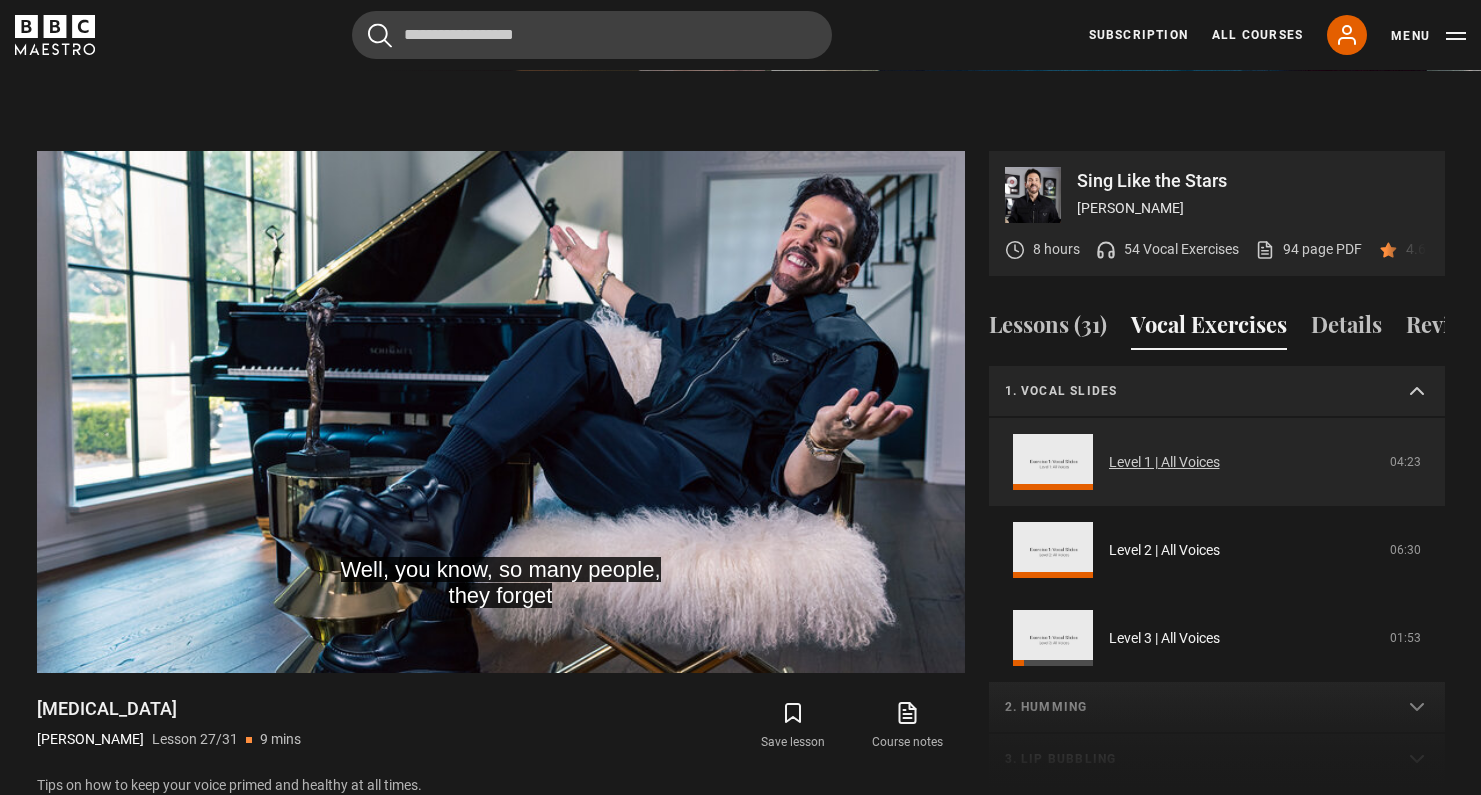 click on "Level 1 | All Voices" at bounding box center [1164, 462] 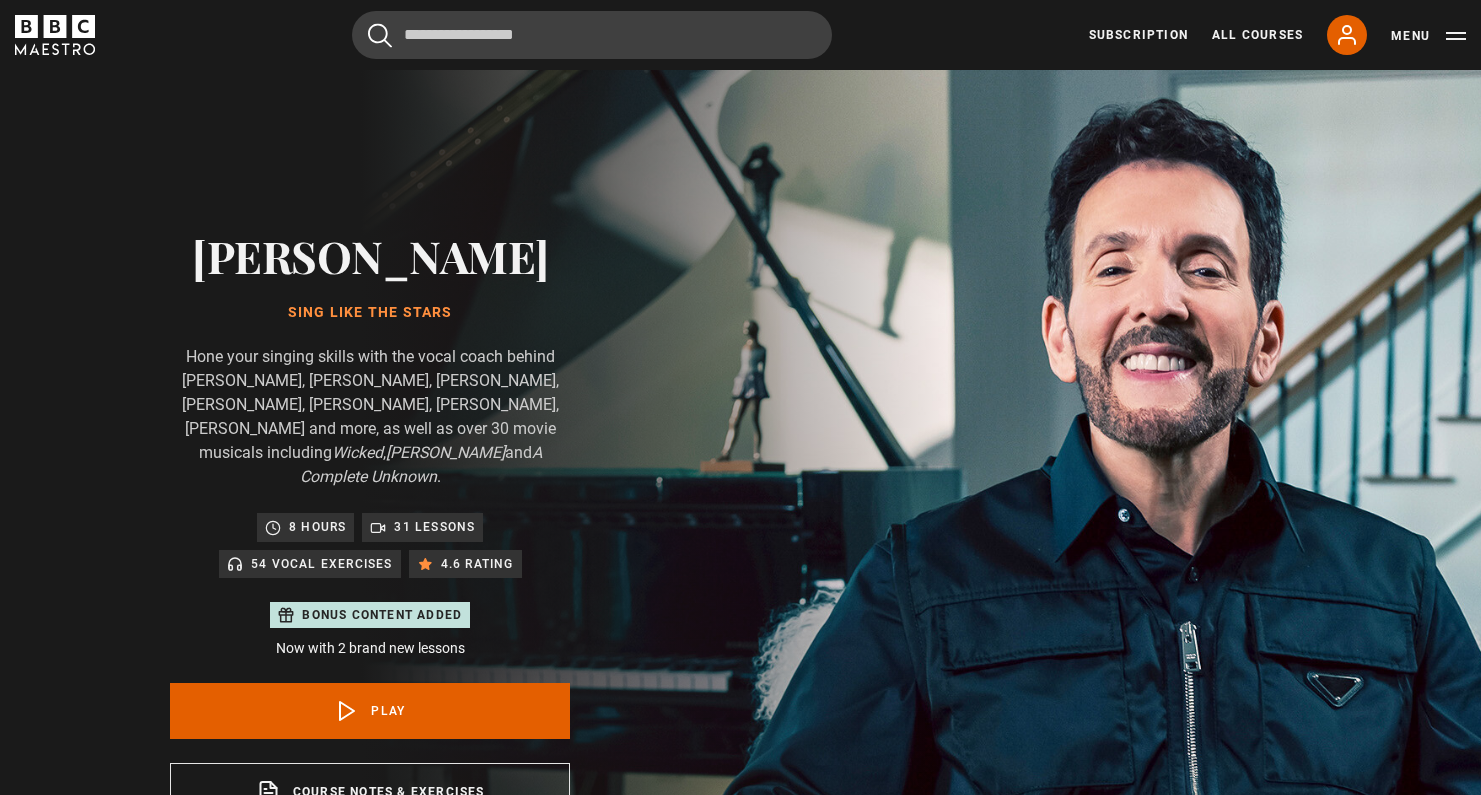 scroll, scrollTop: 955, scrollLeft: 0, axis: vertical 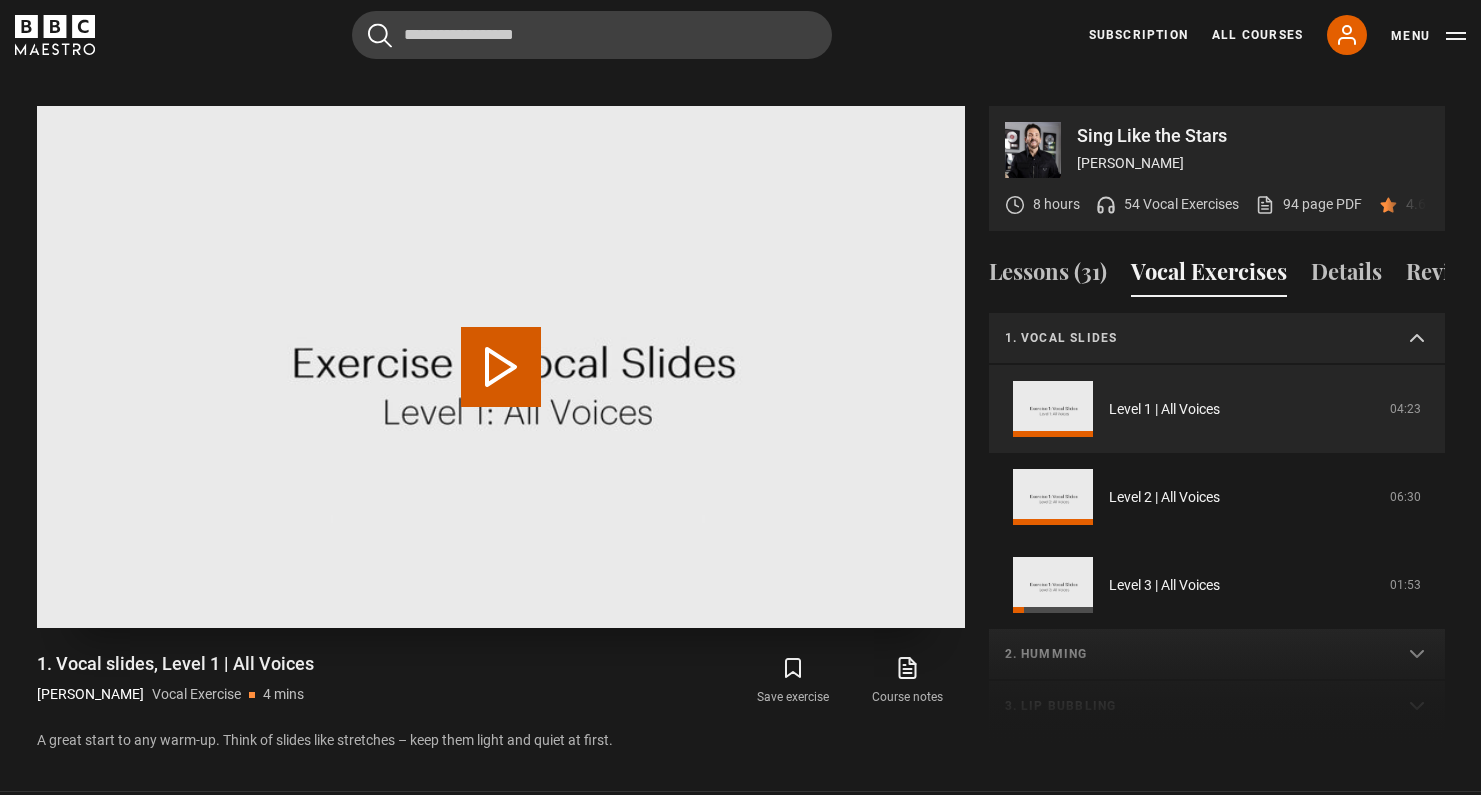 click on "Play Video" at bounding box center (501, 367) 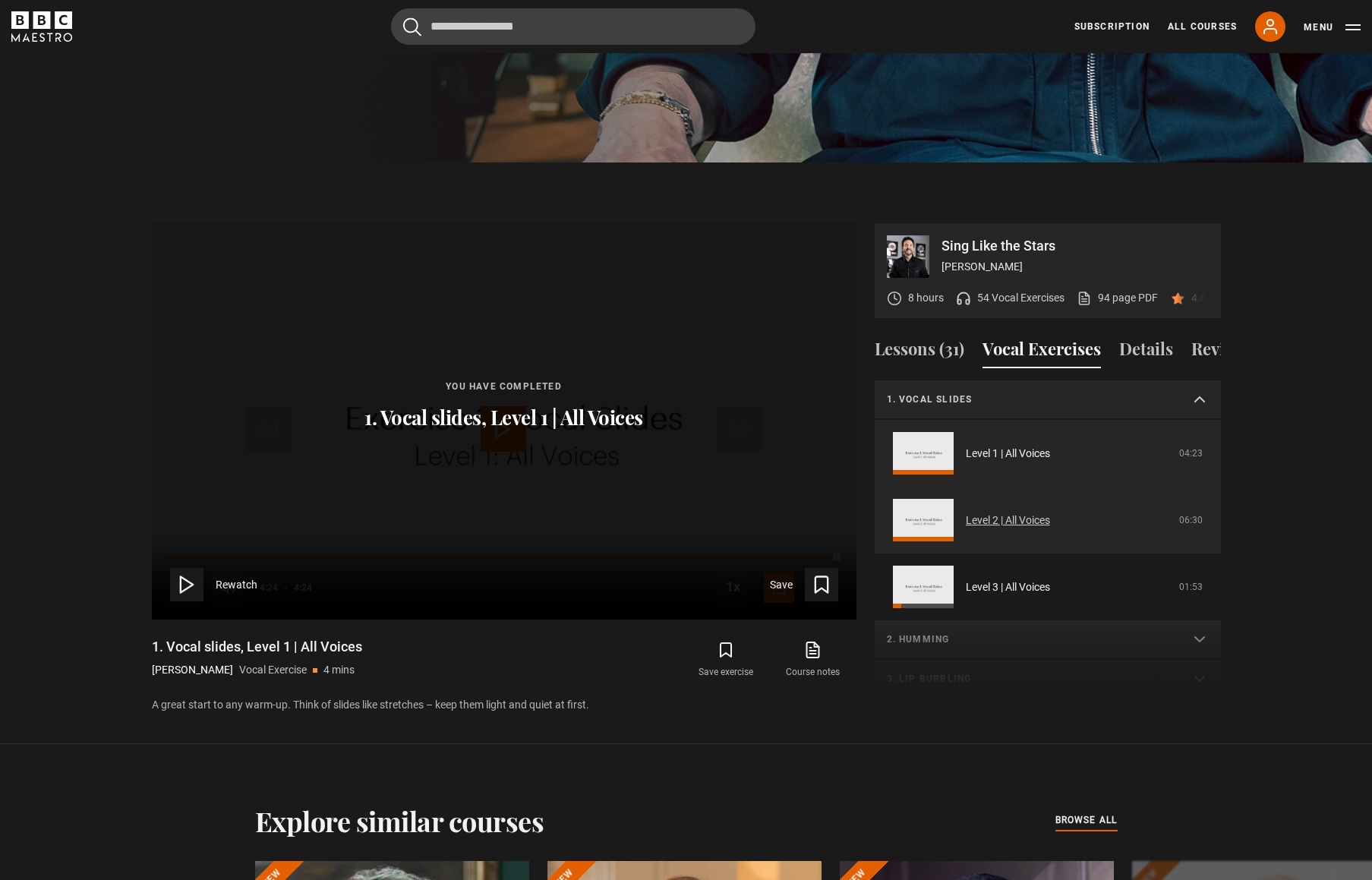 click on "Level 2 | All Voices" at bounding box center [1008, 520] 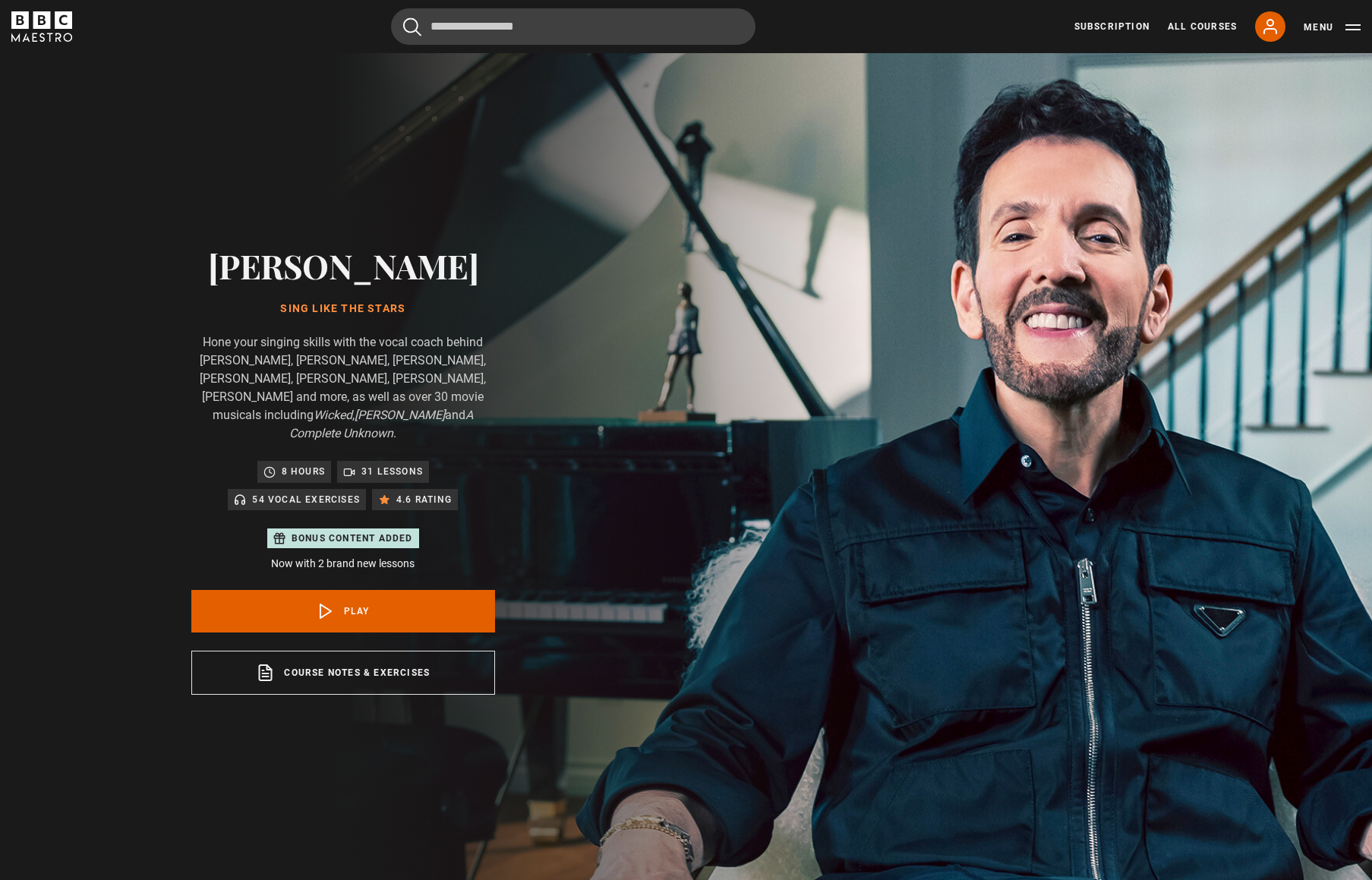 scroll, scrollTop: 888, scrollLeft: 0, axis: vertical 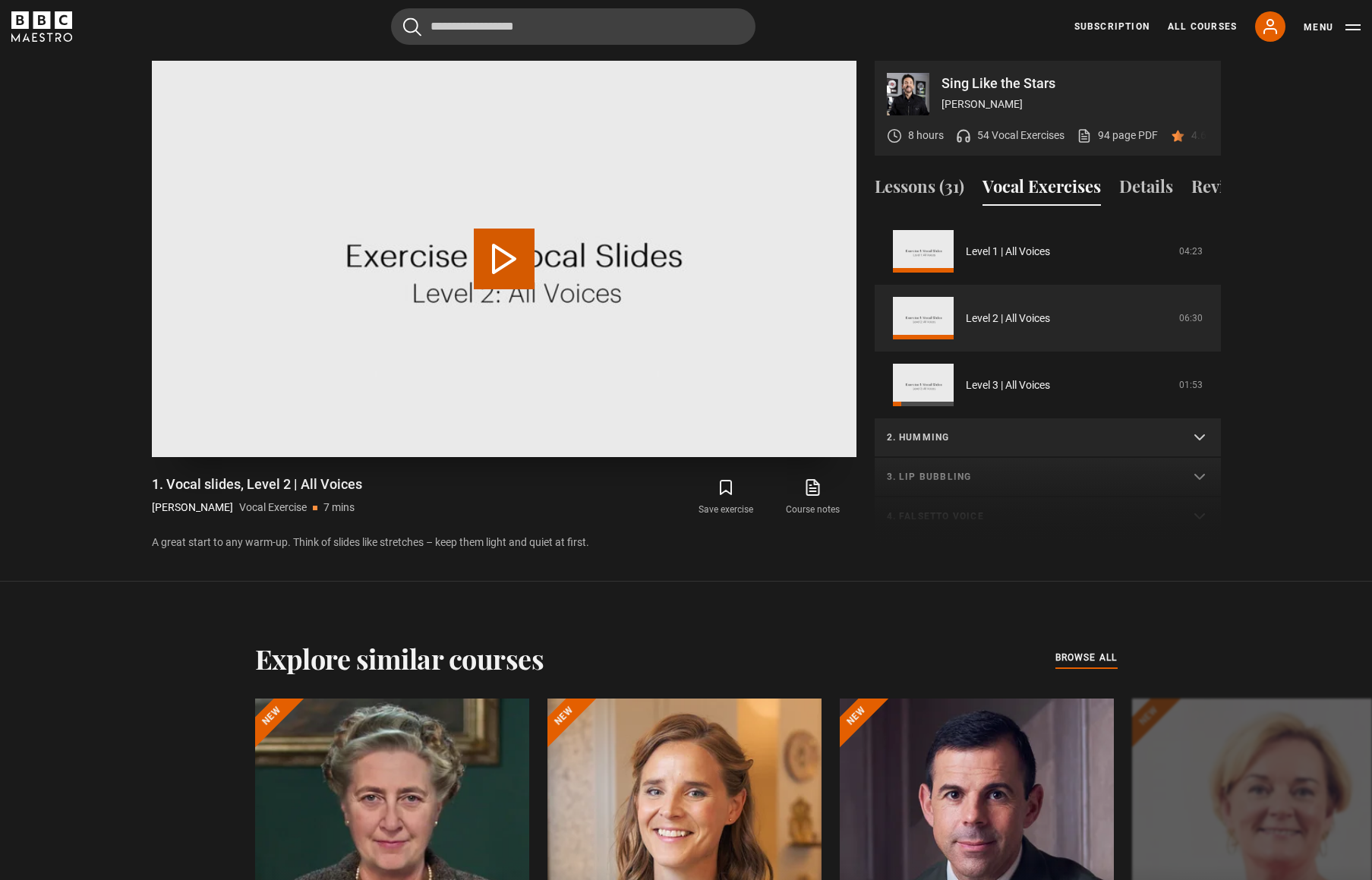 click on "Play Video" at bounding box center [504, 259] 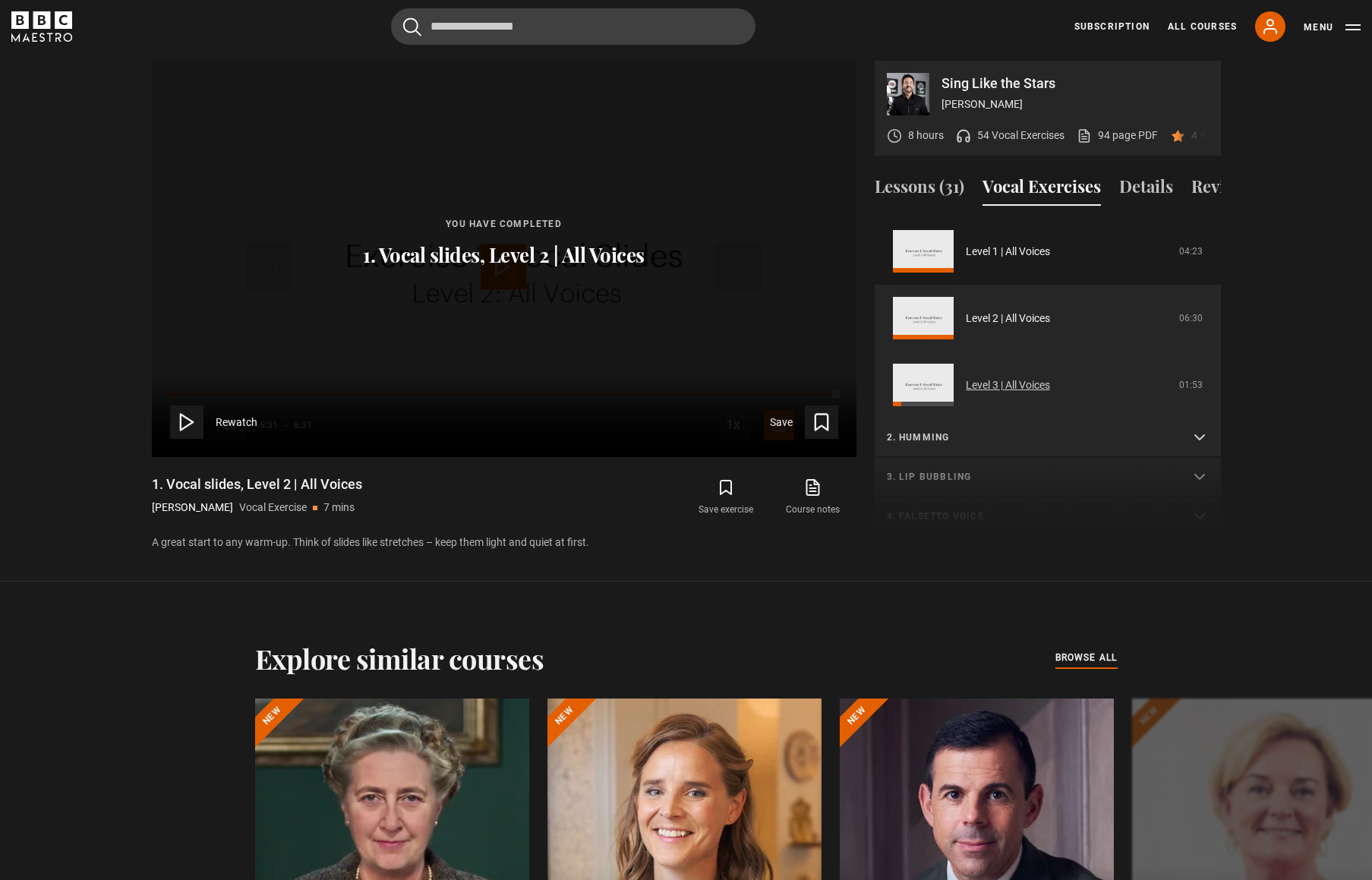 click on "Level 3 | All Voices" at bounding box center (1008, 385) 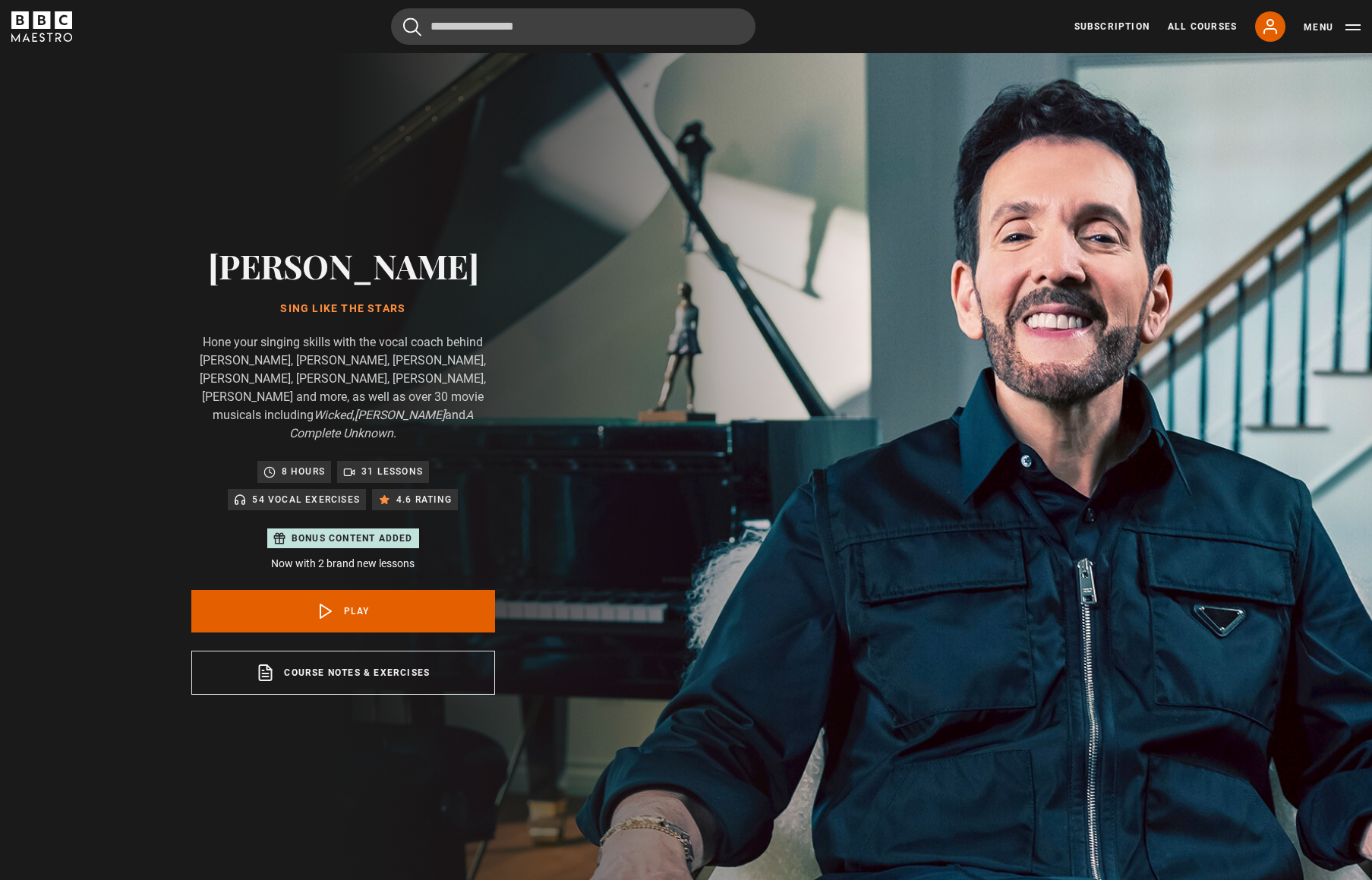 scroll, scrollTop: 888, scrollLeft: 0, axis: vertical 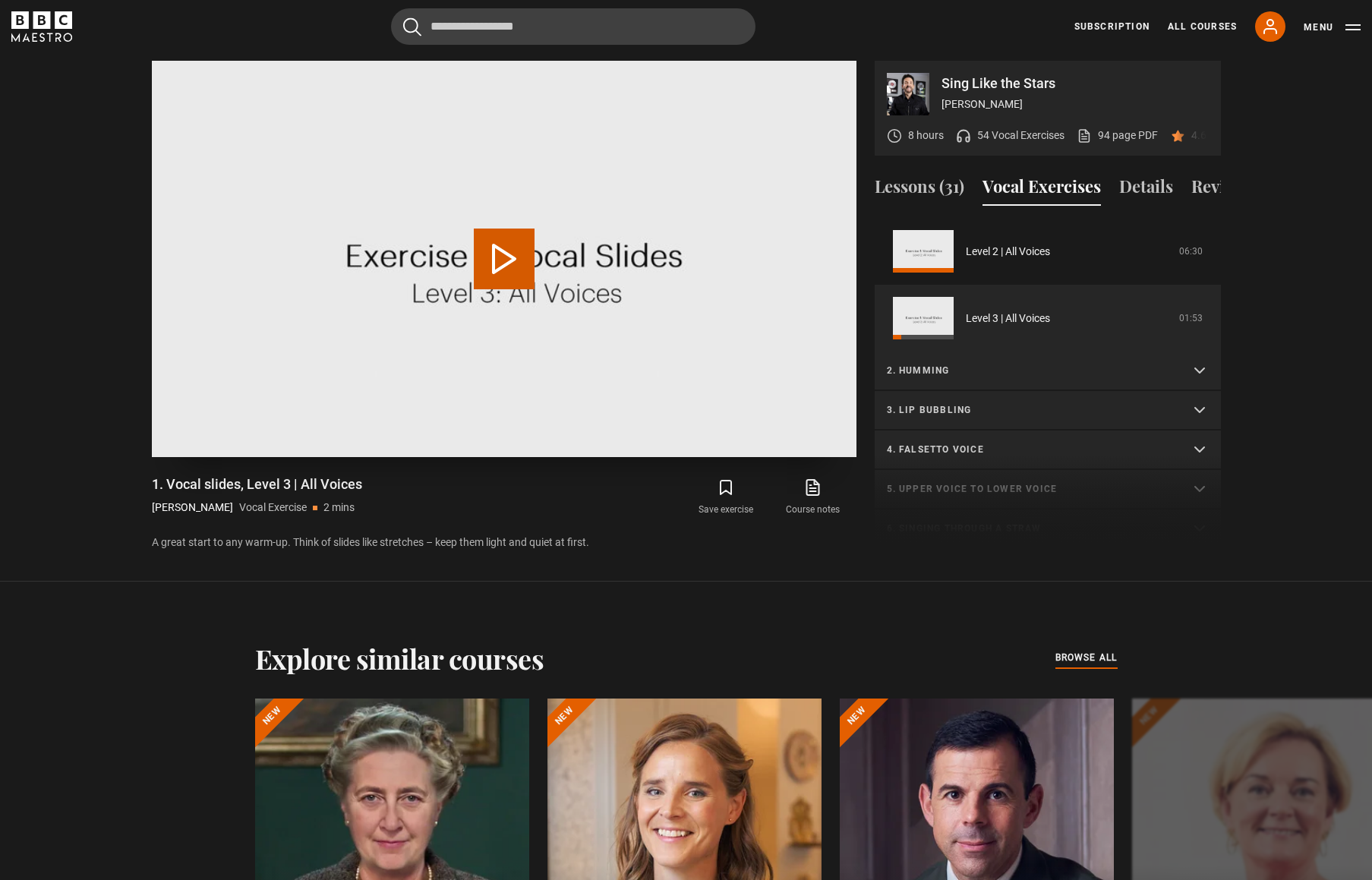 click on "Play Video" at bounding box center (504, 259) 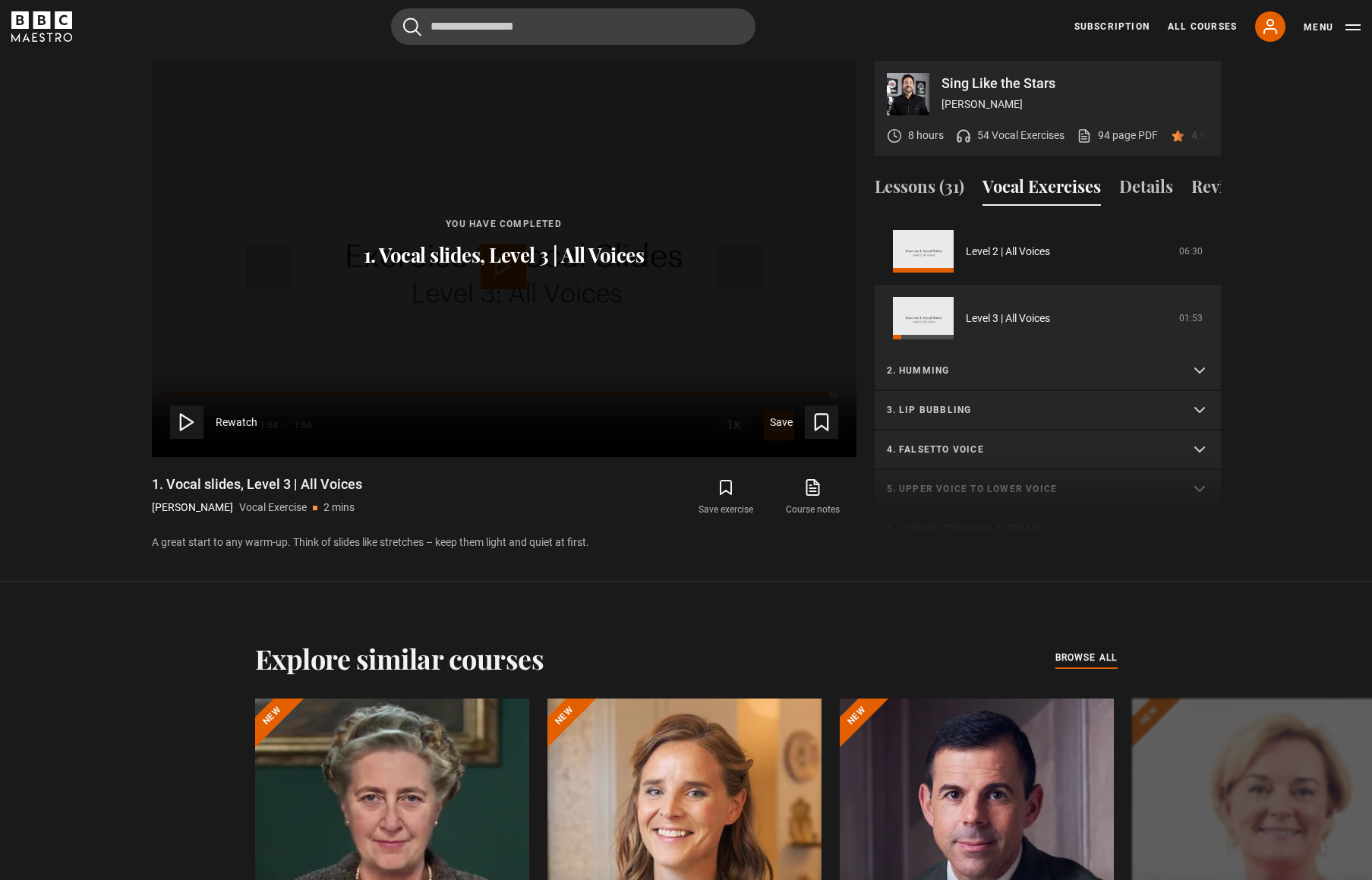 click on "2. Humming" at bounding box center [1030, 371] 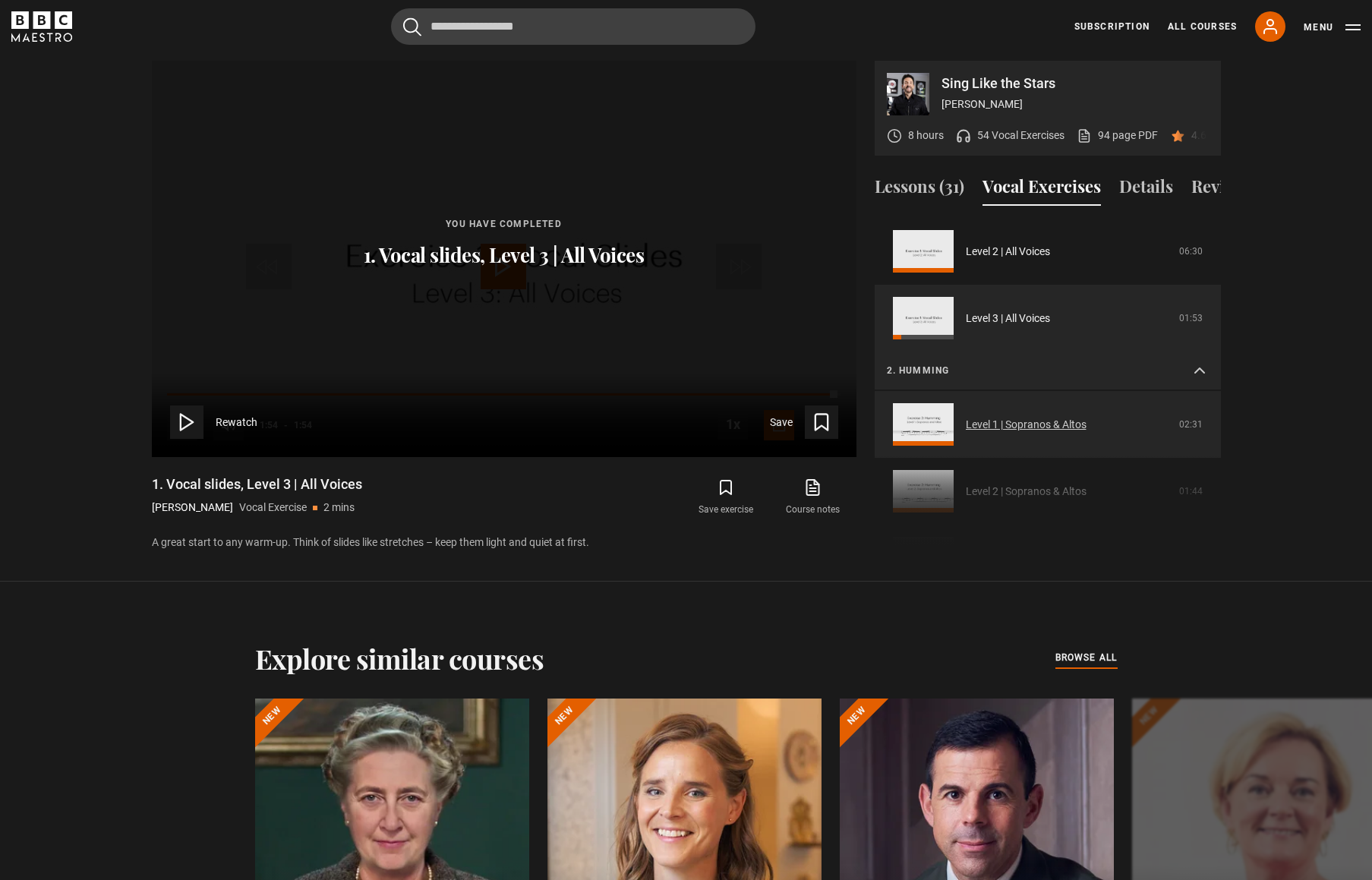 click on "Level 1 | Sopranos & Altos" at bounding box center [1026, 424] 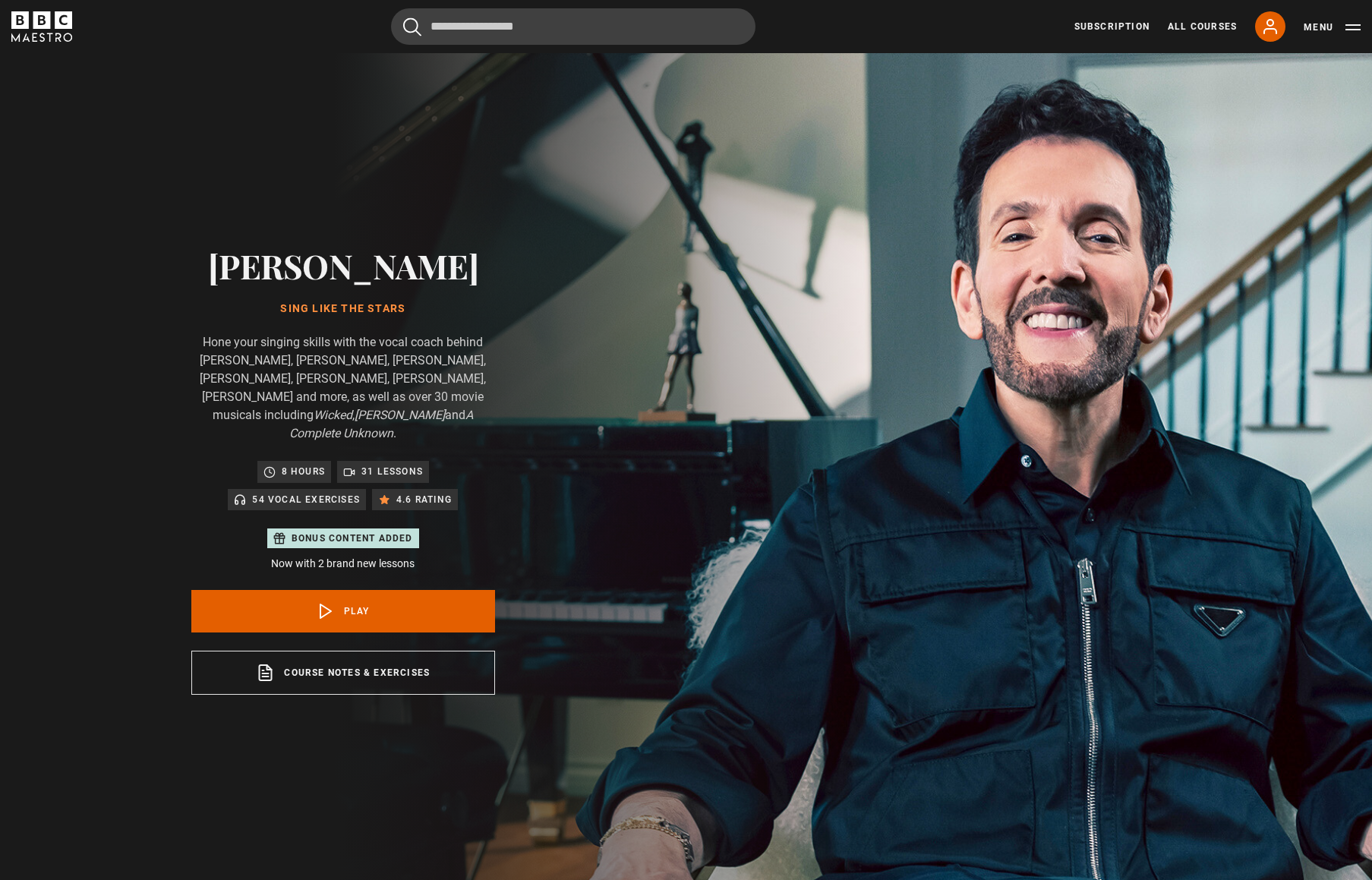 scroll, scrollTop: 888, scrollLeft: 0, axis: vertical 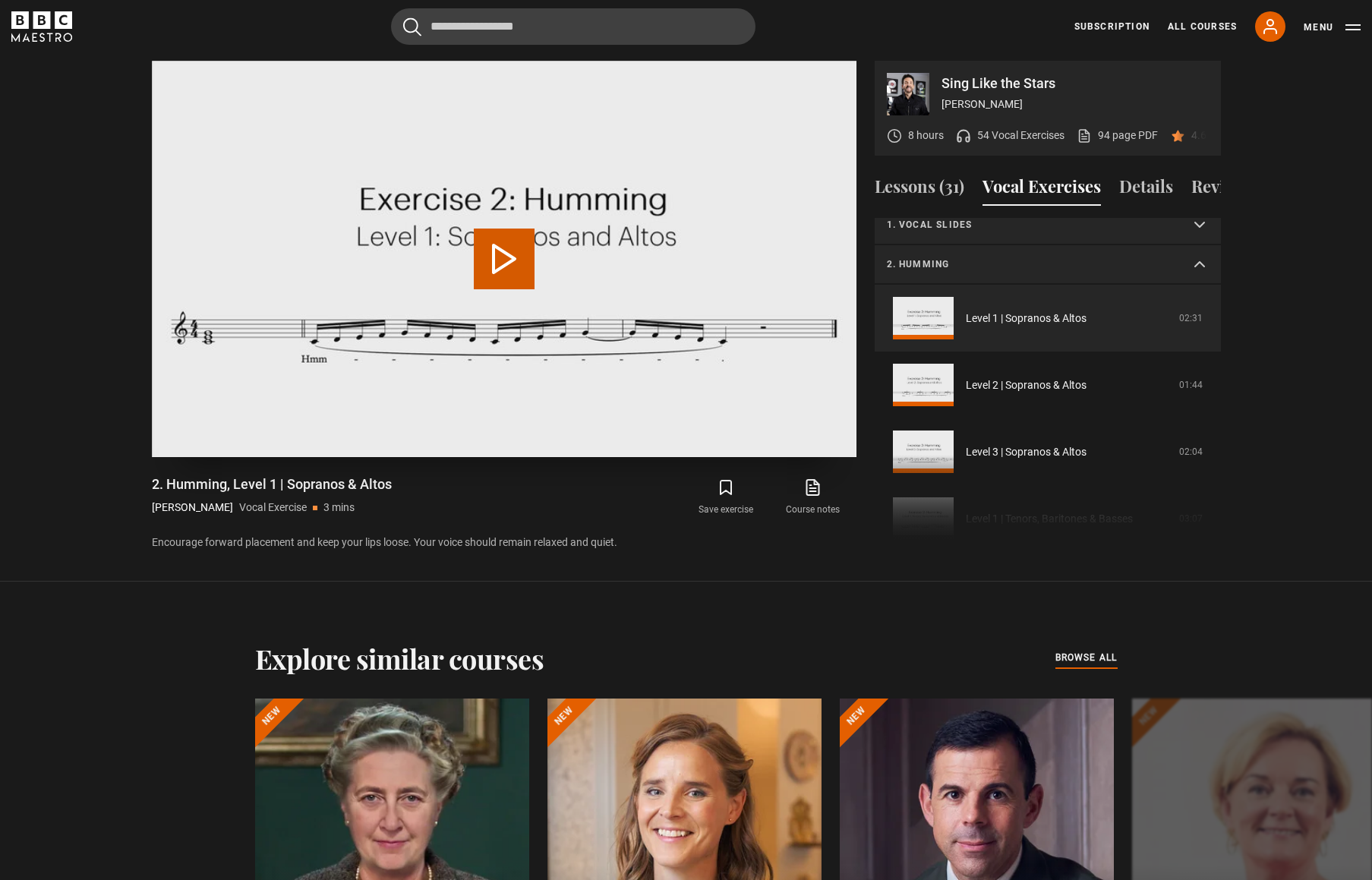click on "Play Video" at bounding box center (504, 259) 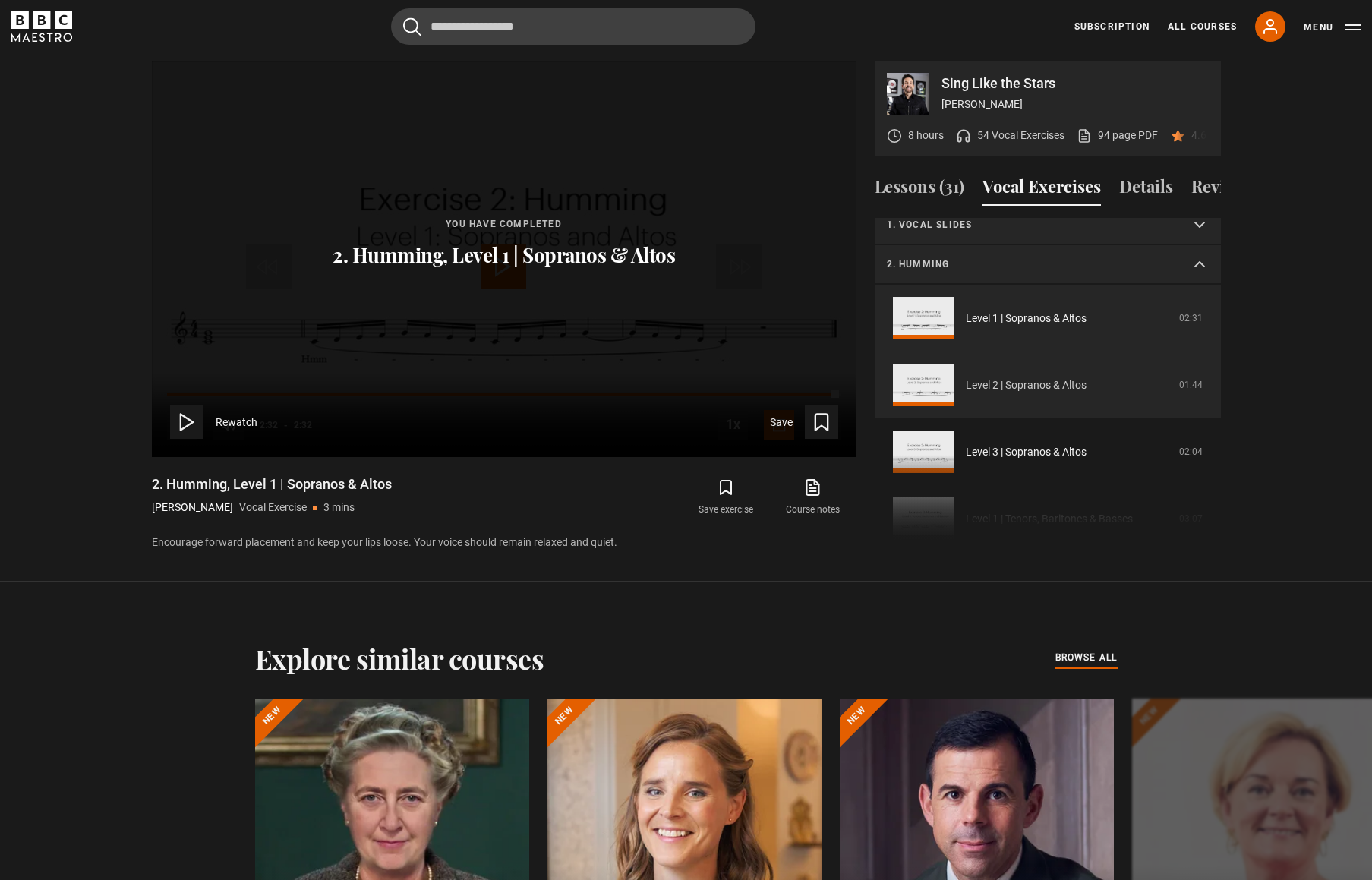click on "Level 2 | Sopranos & Altos" at bounding box center (1026, 385) 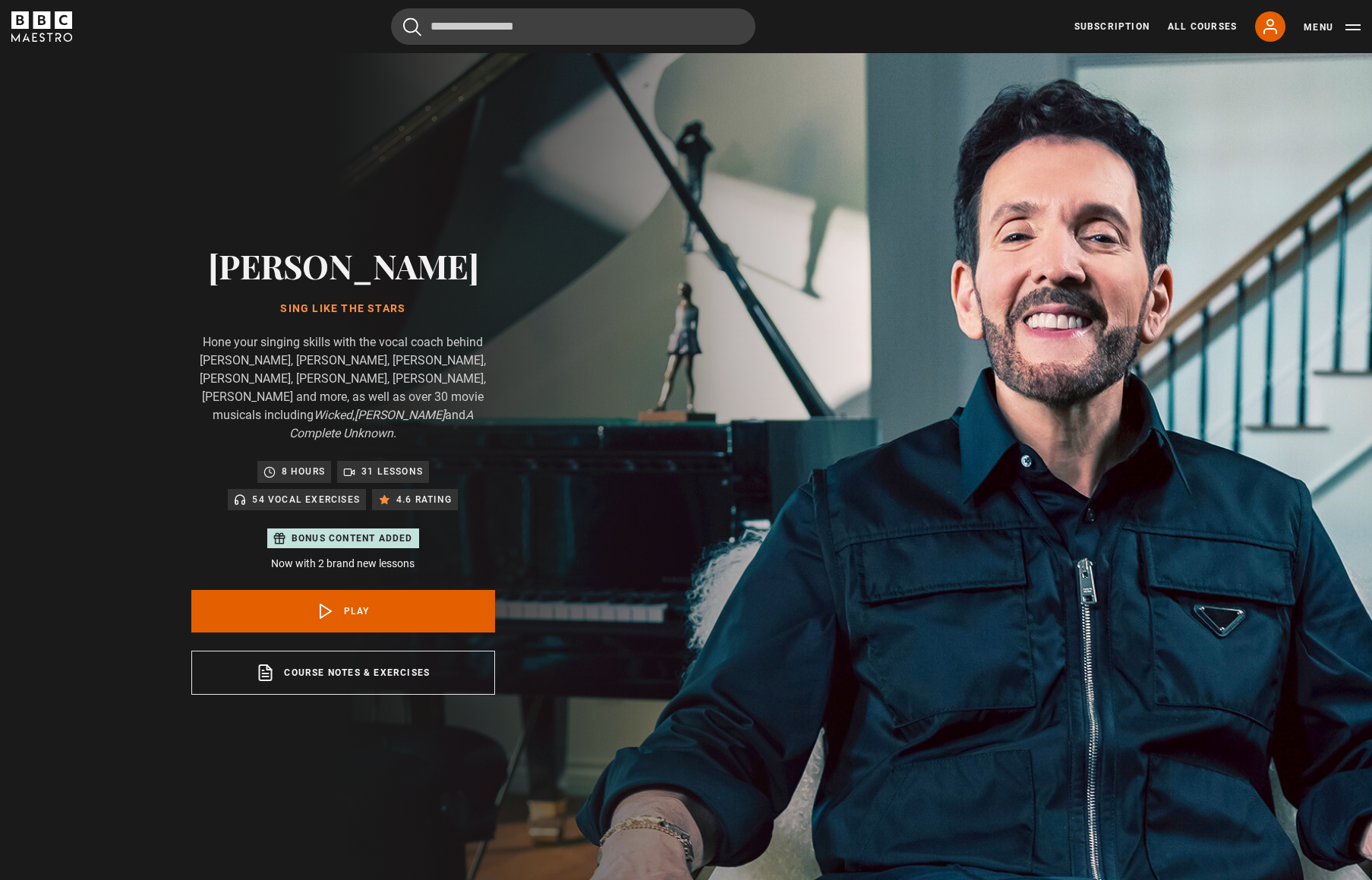 scroll, scrollTop: 888, scrollLeft: 0, axis: vertical 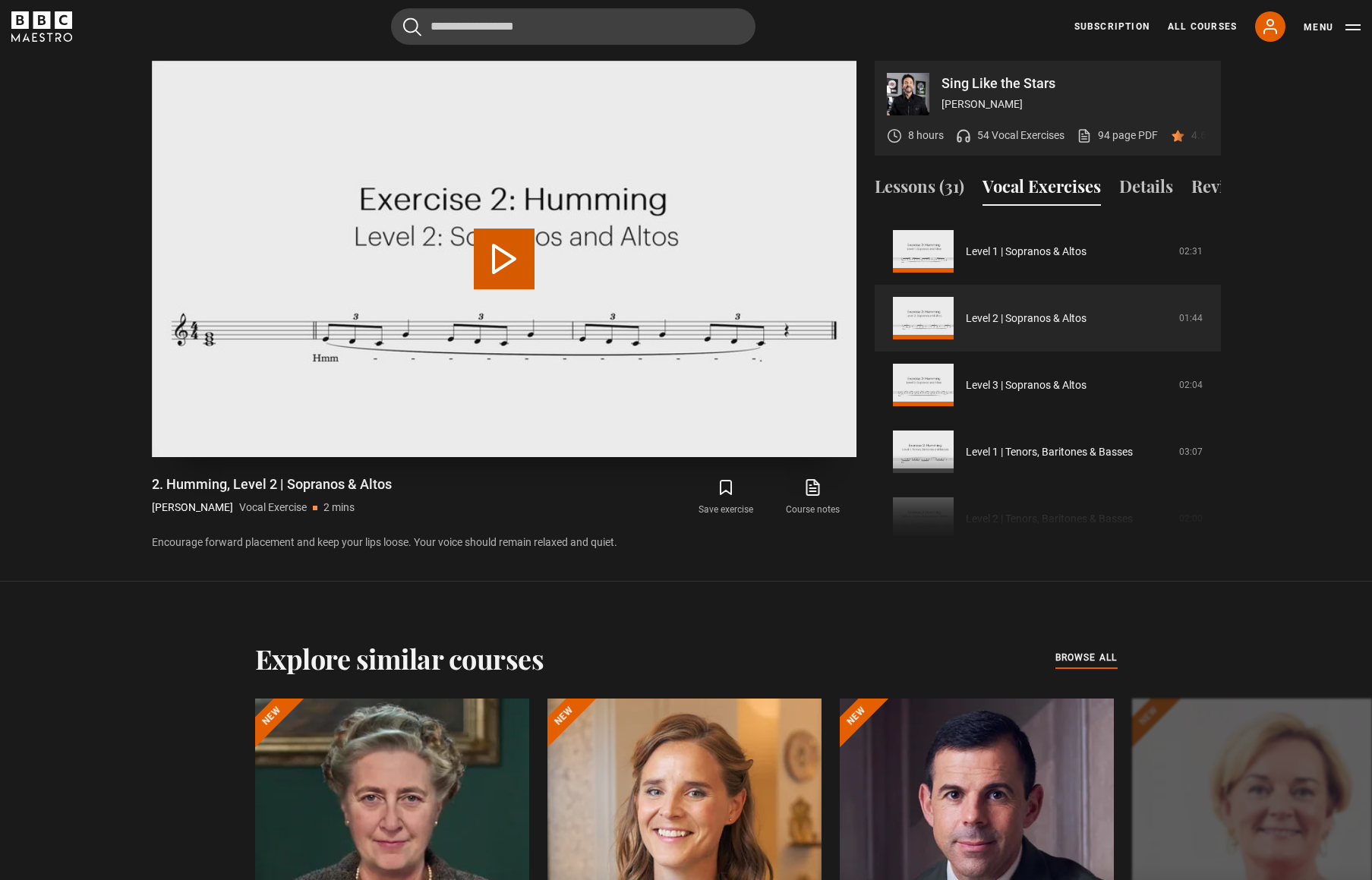 click on "Play Video" at bounding box center (504, 259) 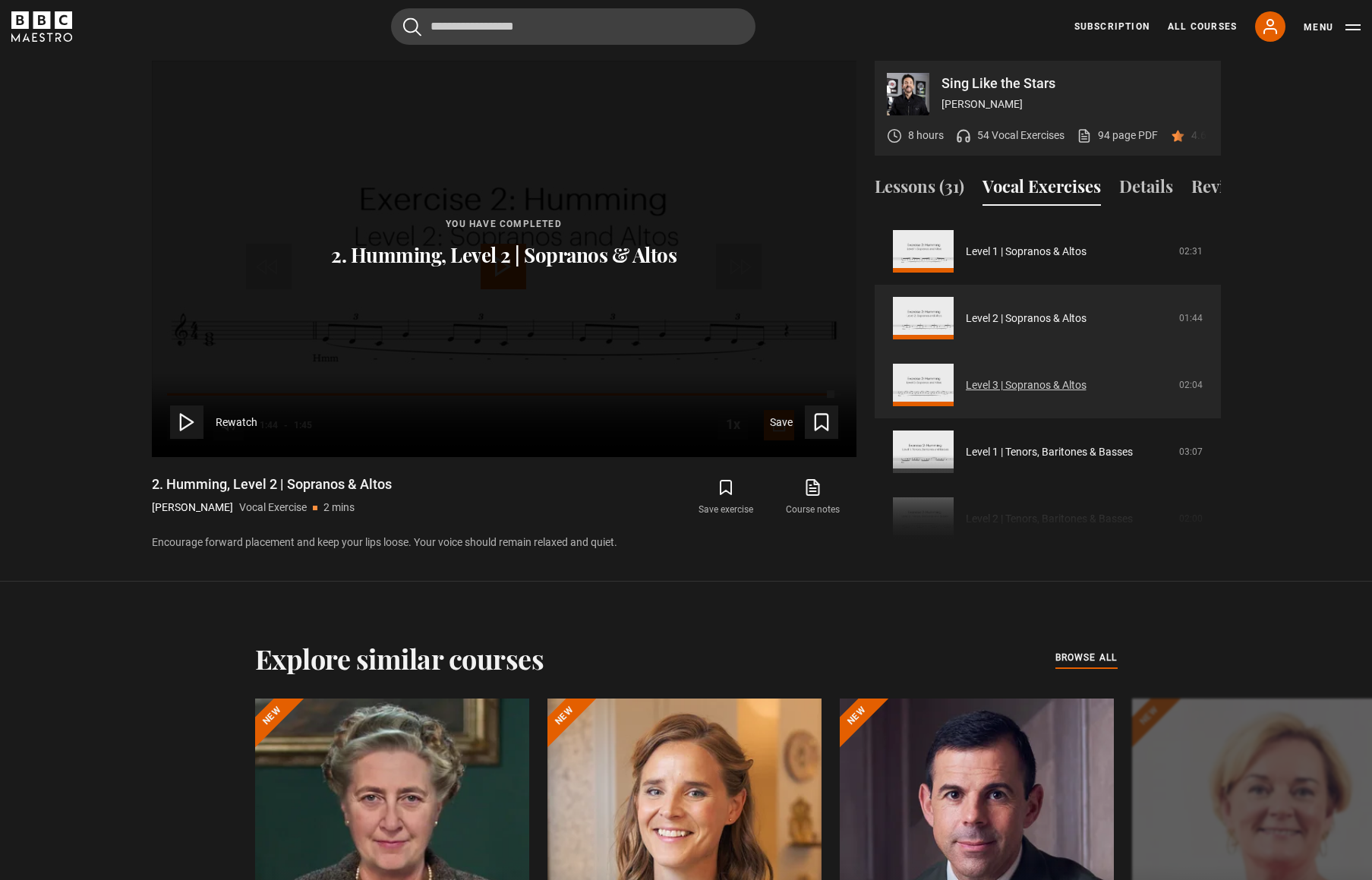 click on "Level 3 | Sopranos & Altos" at bounding box center (1026, 385) 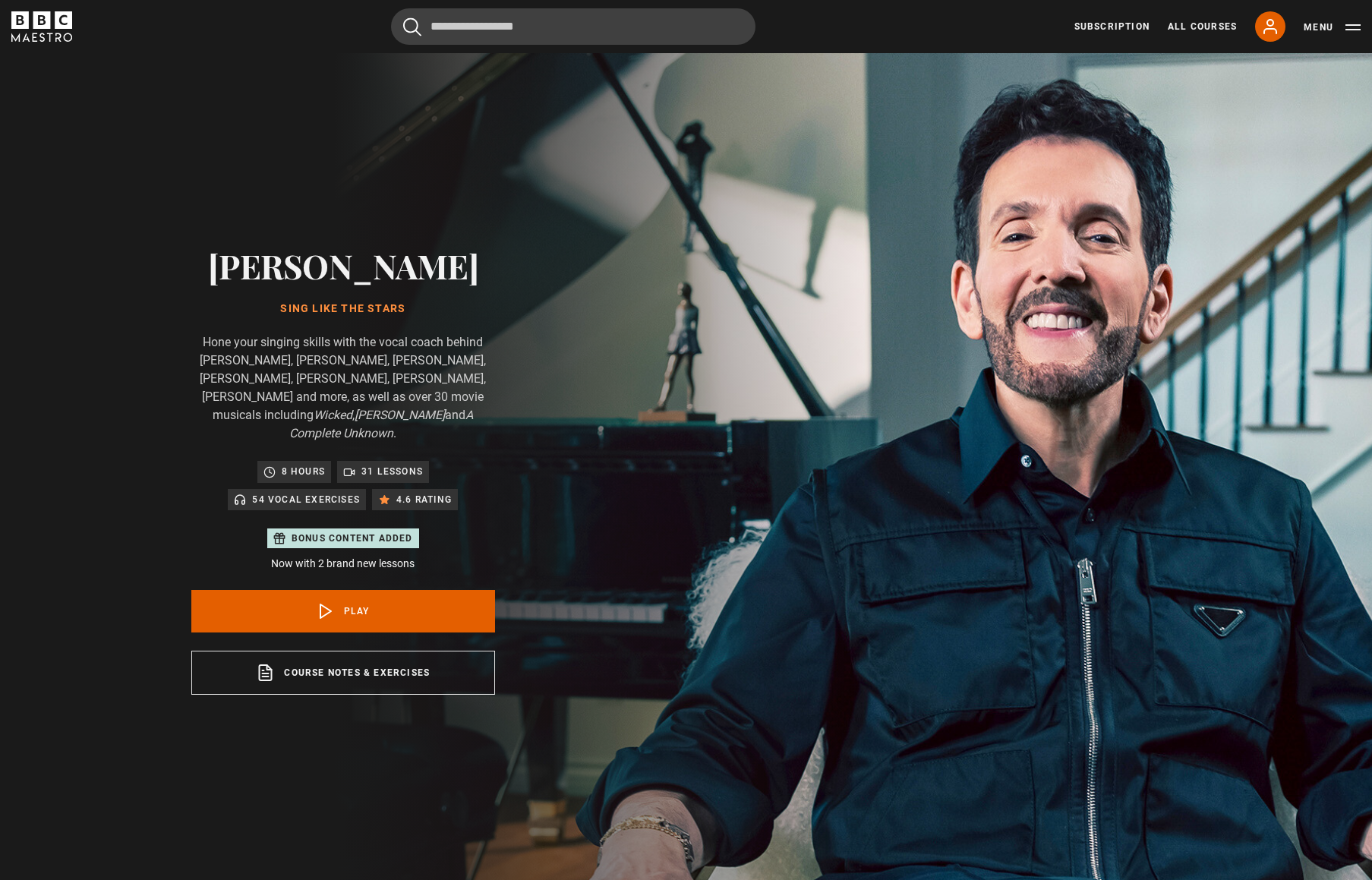 scroll, scrollTop: 888, scrollLeft: 0, axis: vertical 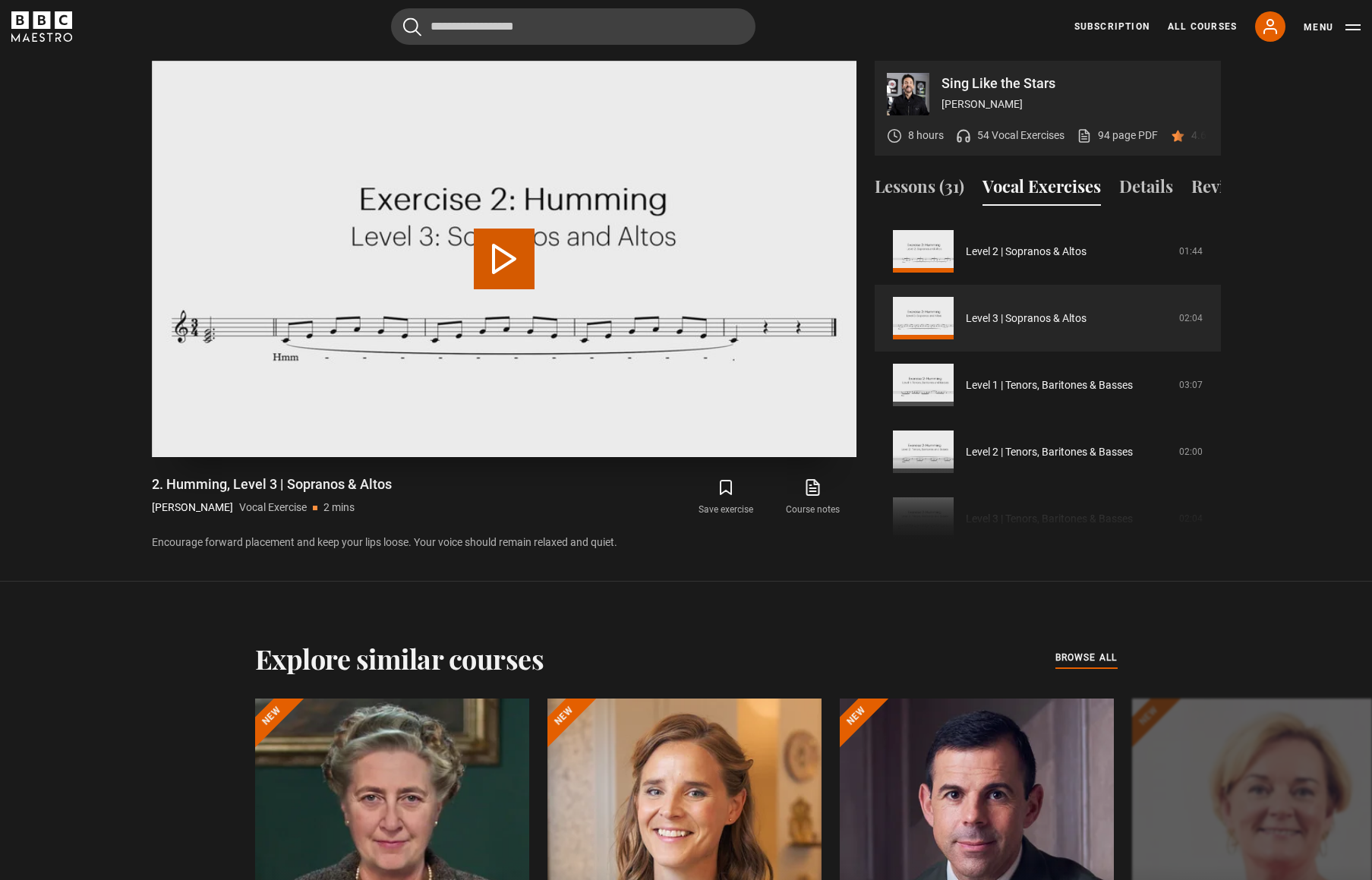 click on "Play Video" at bounding box center [504, 259] 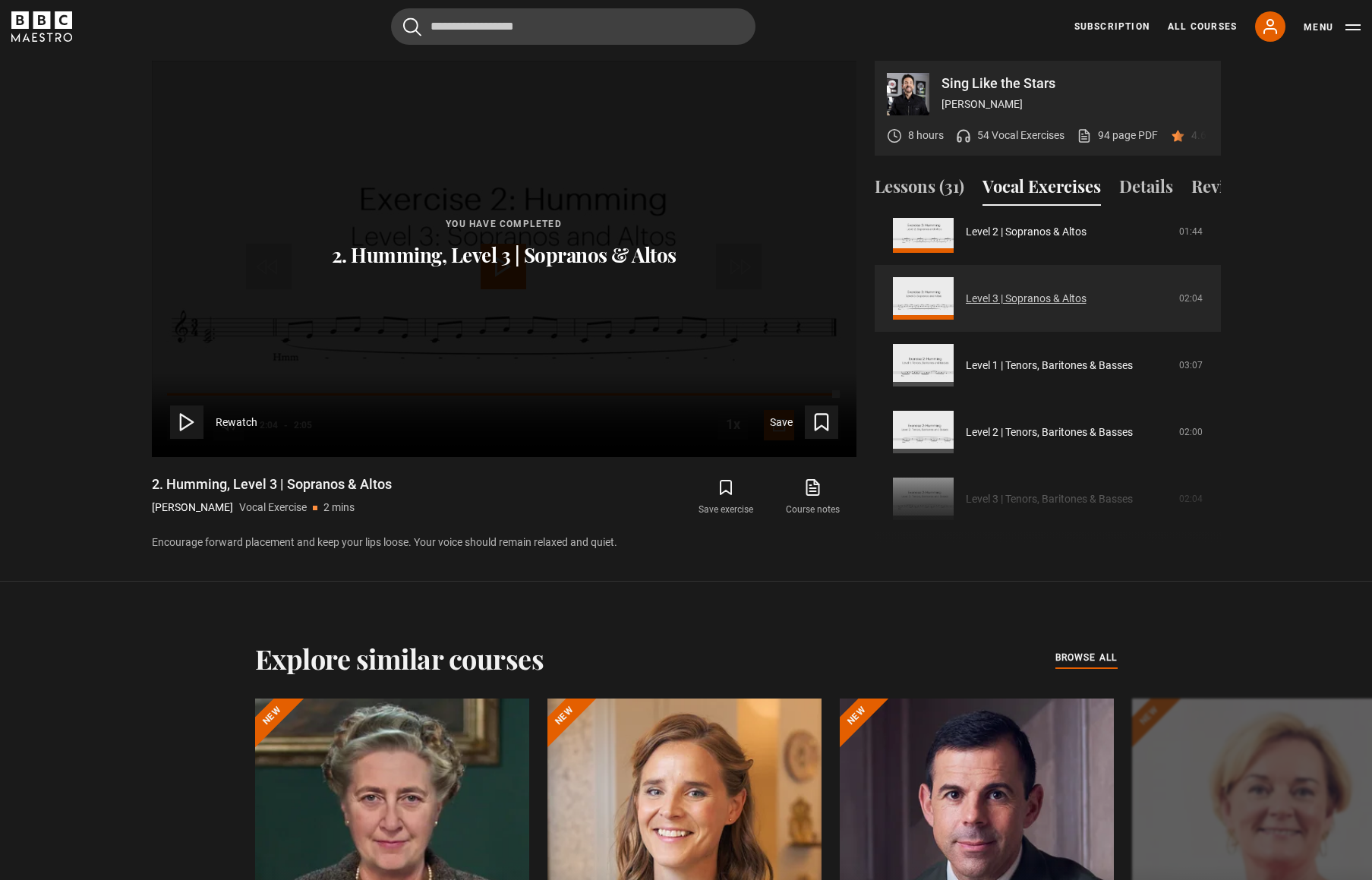 scroll, scrollTop: 0, scrollLeft: 0, axis: both 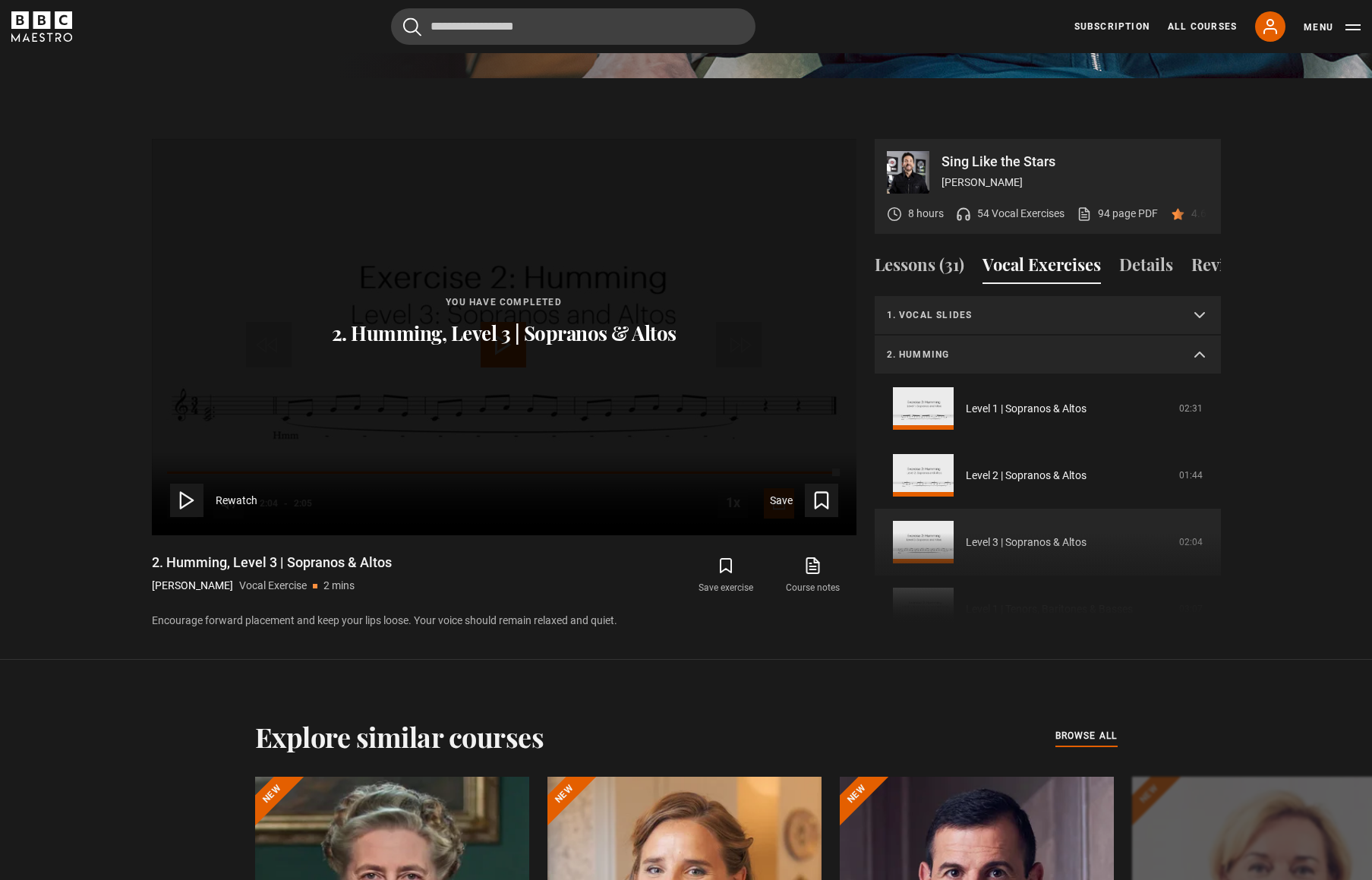 click on "2. Humming" at bounding box center (1048, 355) 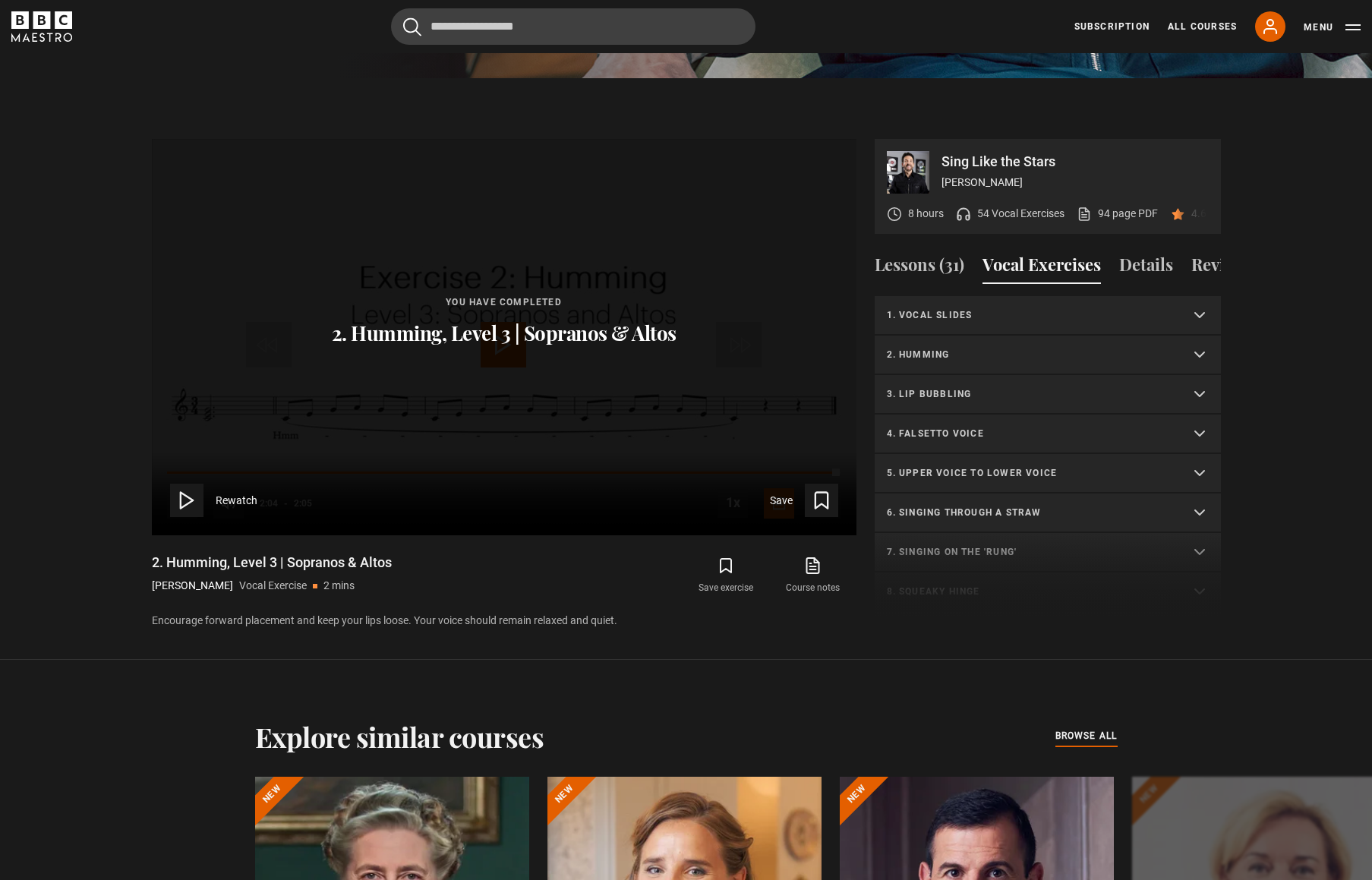 click on "3. Lip bubbling" at bounding box center [1030, 394] 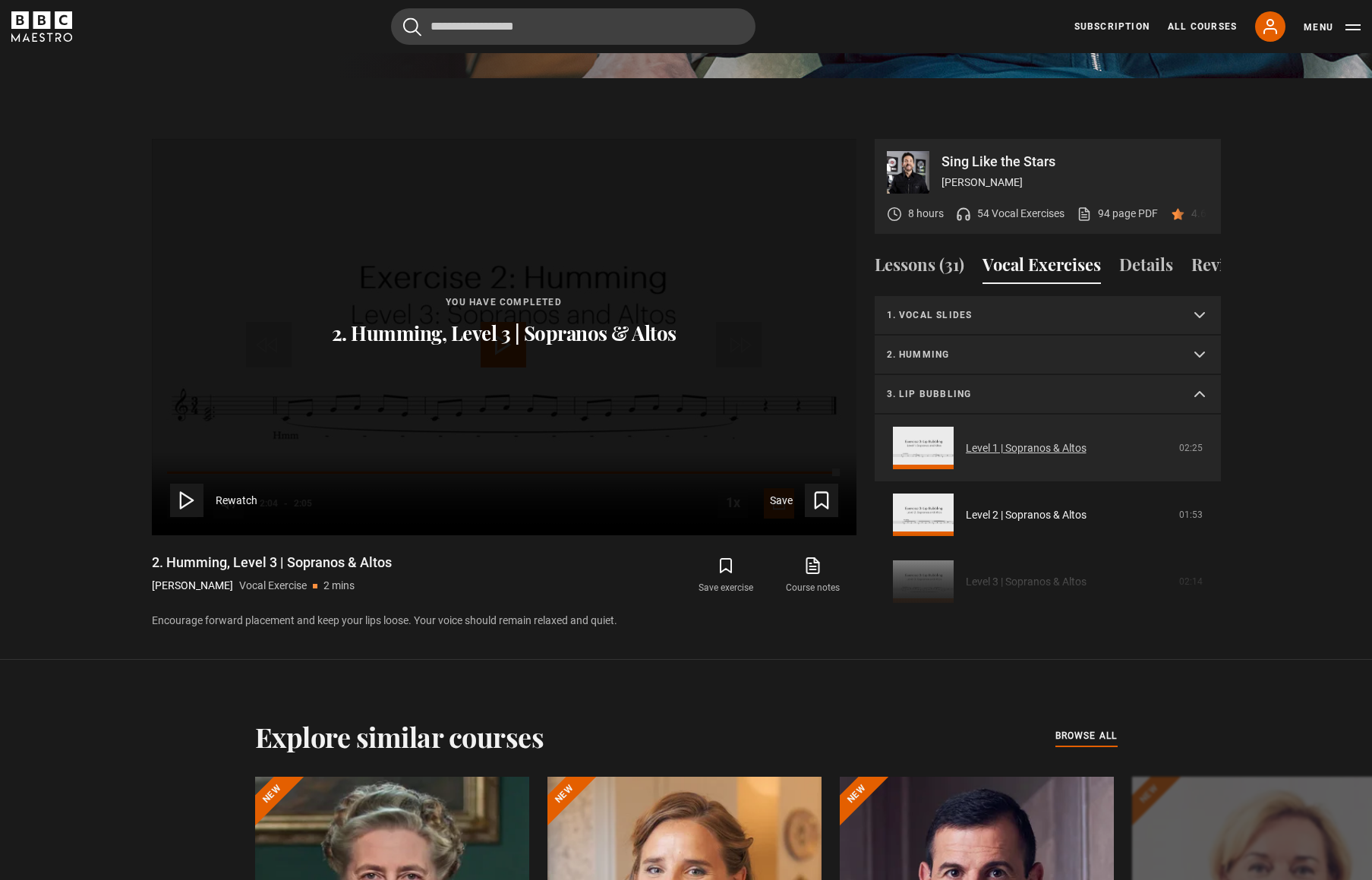 click on "Level 1 | Sopranos & Altos" at bounding box center (1026, 448) 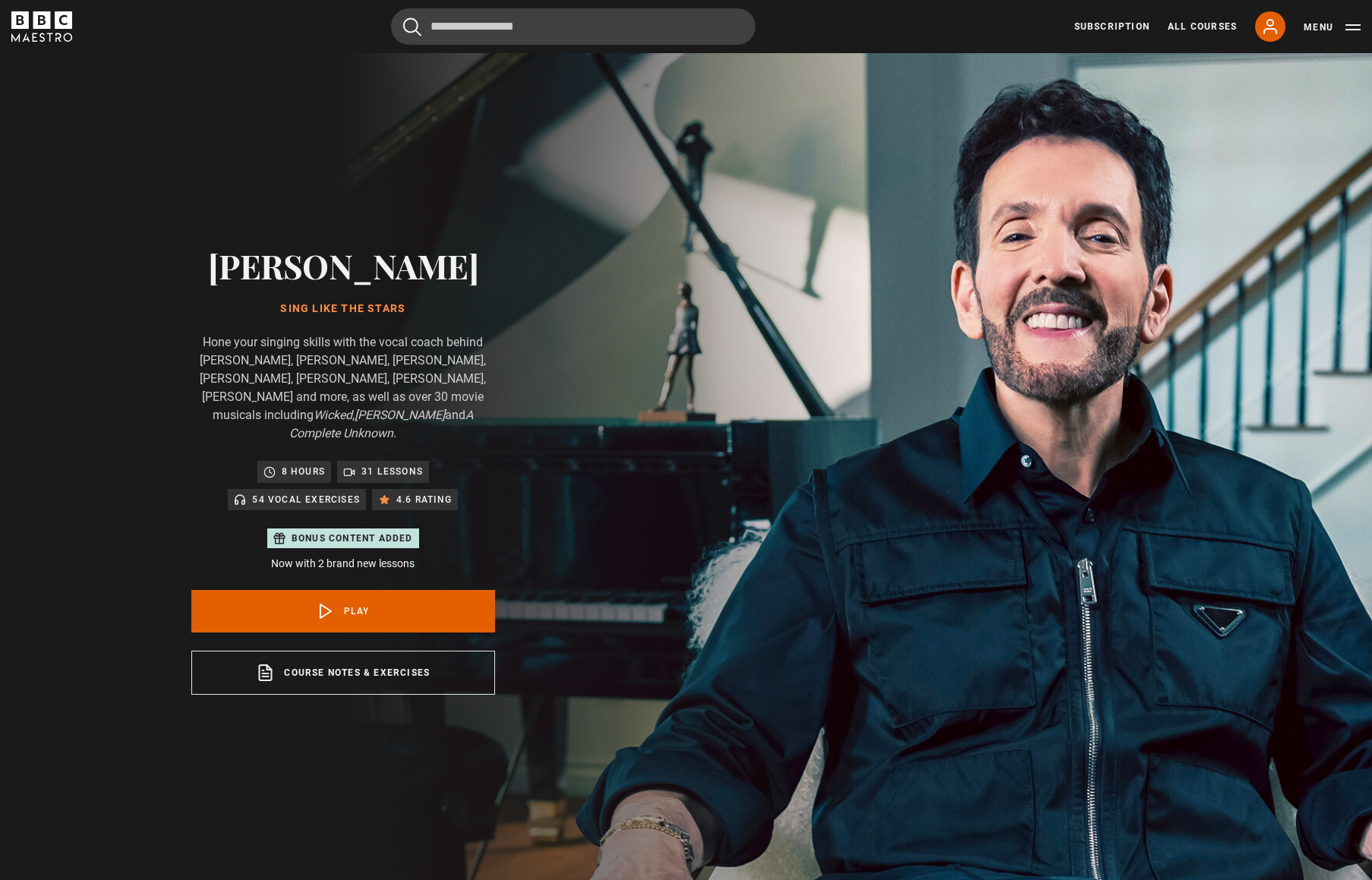 scroll, scrollTop: 888, scrollLeft: 0, axis: vertical 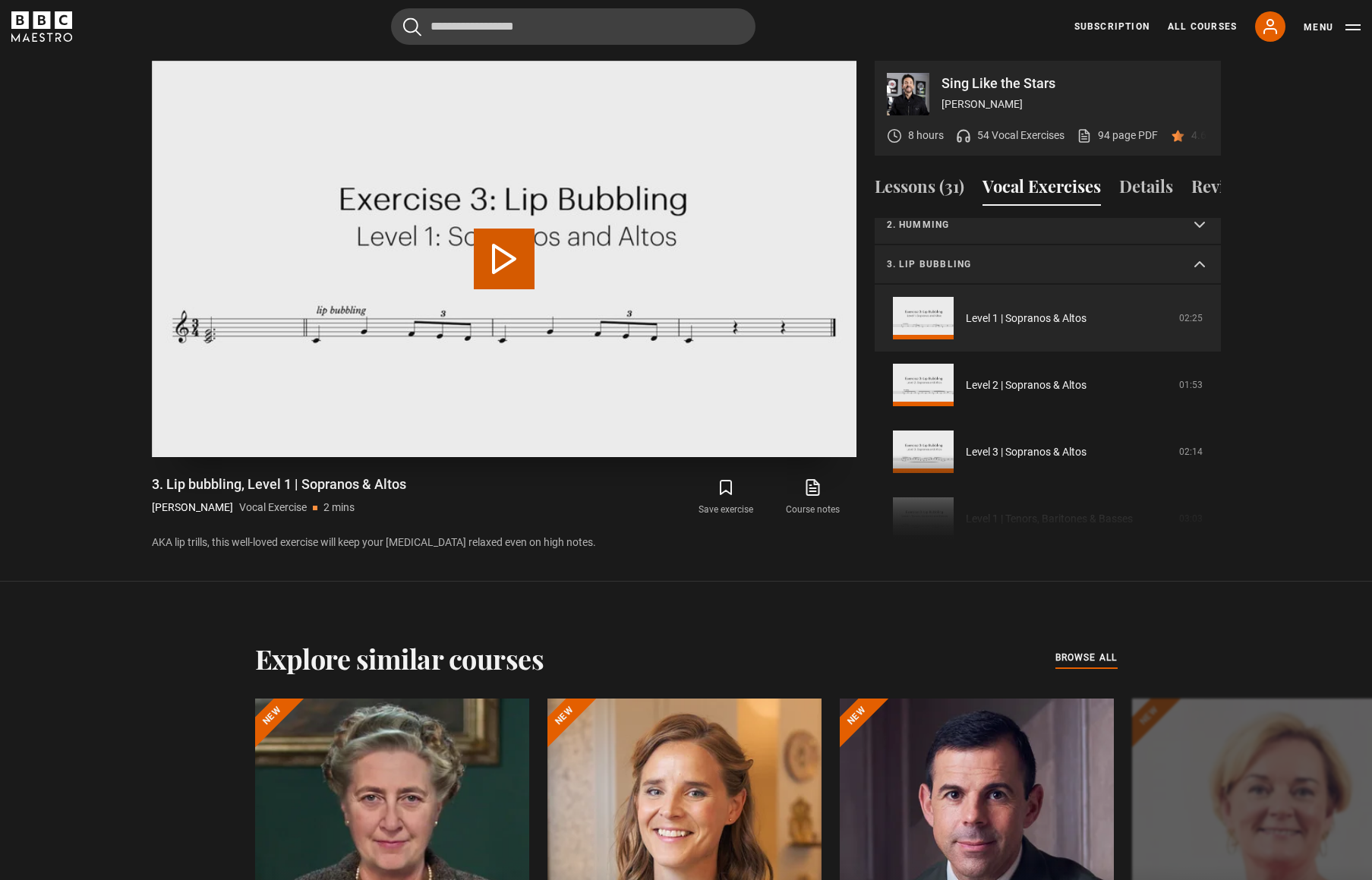 click on "ERIC: Lip bubbling, level one Video Player is loading. Play Video 10s Skip Back 10 seconds 10s Skip Forward 10 seconds Loaded :  0.00% 0:00 Play Mute Current Time  0:00 - Duration  2:26 1x Playback Rate 2x 1.5x 1x , selected 0.5x Captions captions off English  Captions , selected This is a modal window." at bounding box center (504, 259) 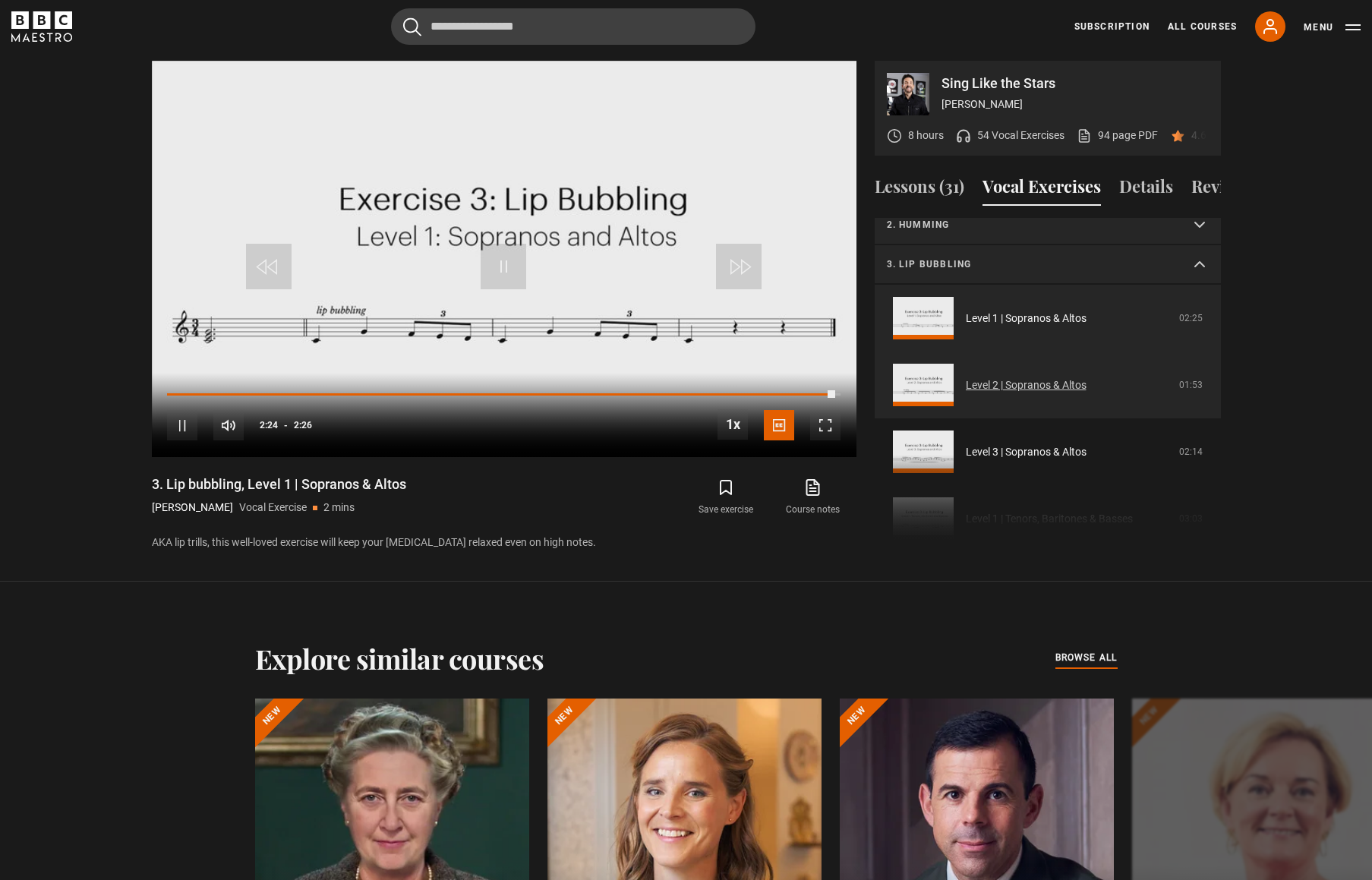click on "Level 2 | Sopranos & Altos" at bounding box center [1026, 385] 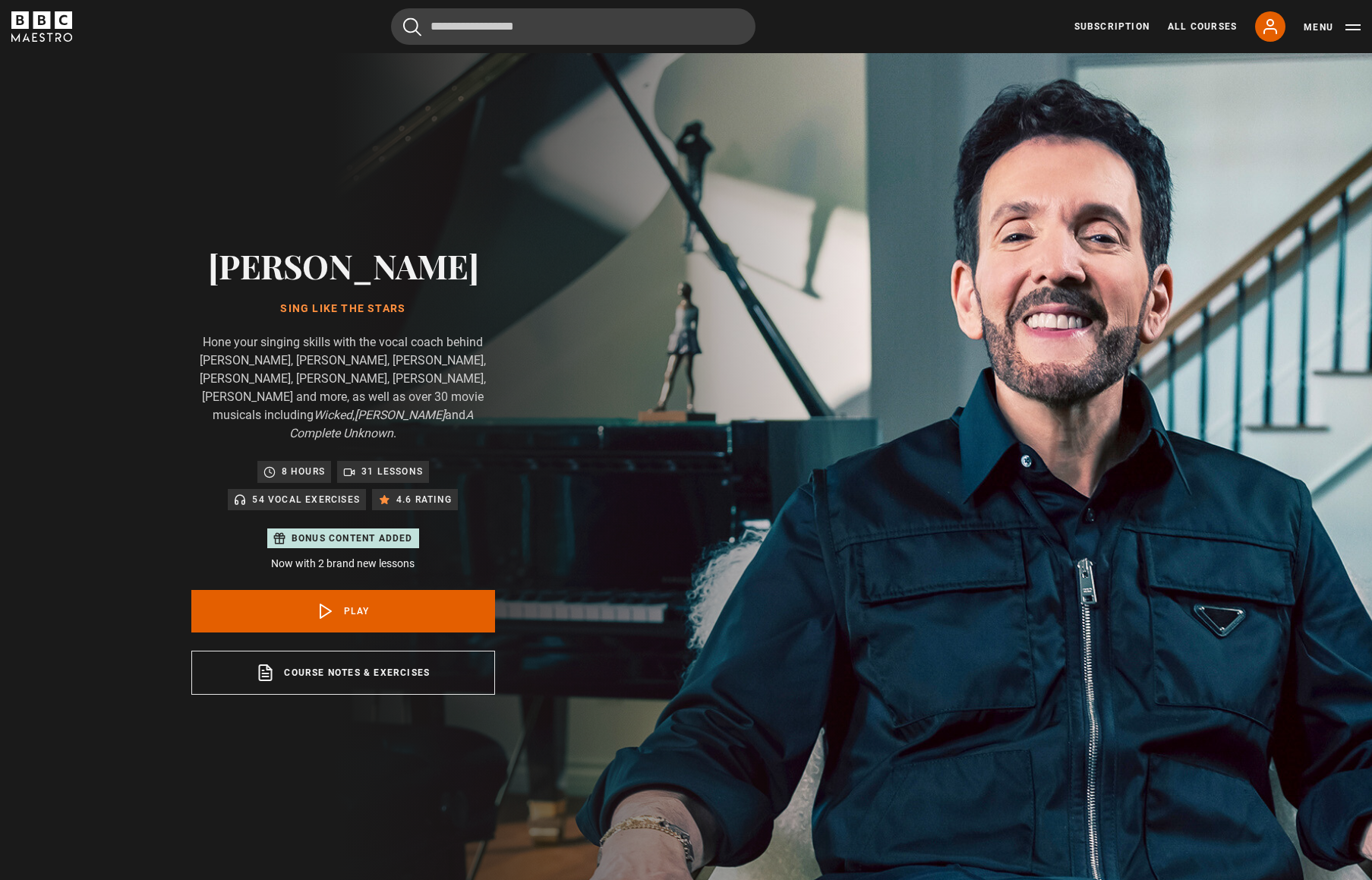 scroll, scrollTop: 888, scrollLeft: 0, axis: vertical 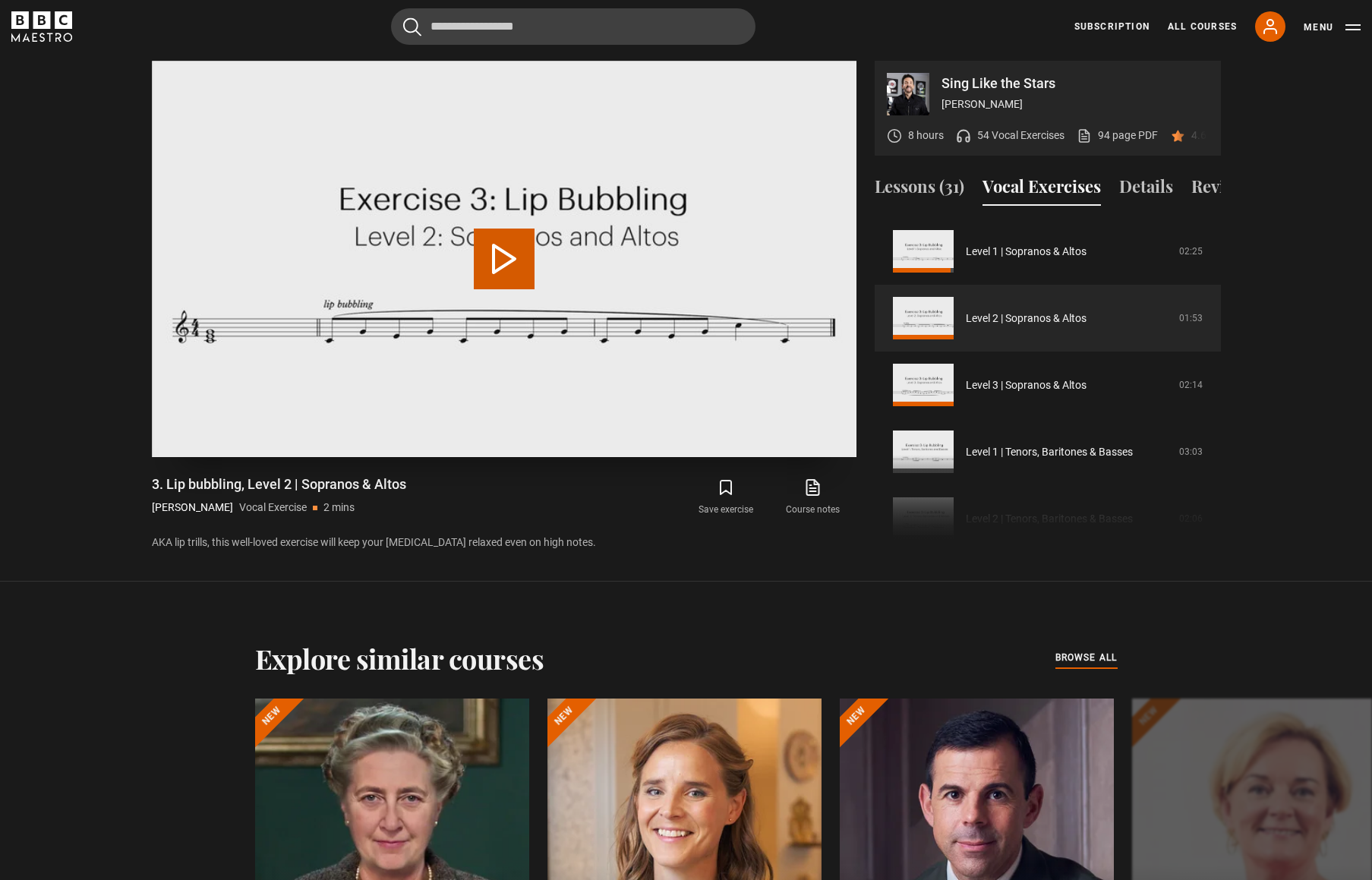 click on "Play Video" at bounding box center [504, 259] 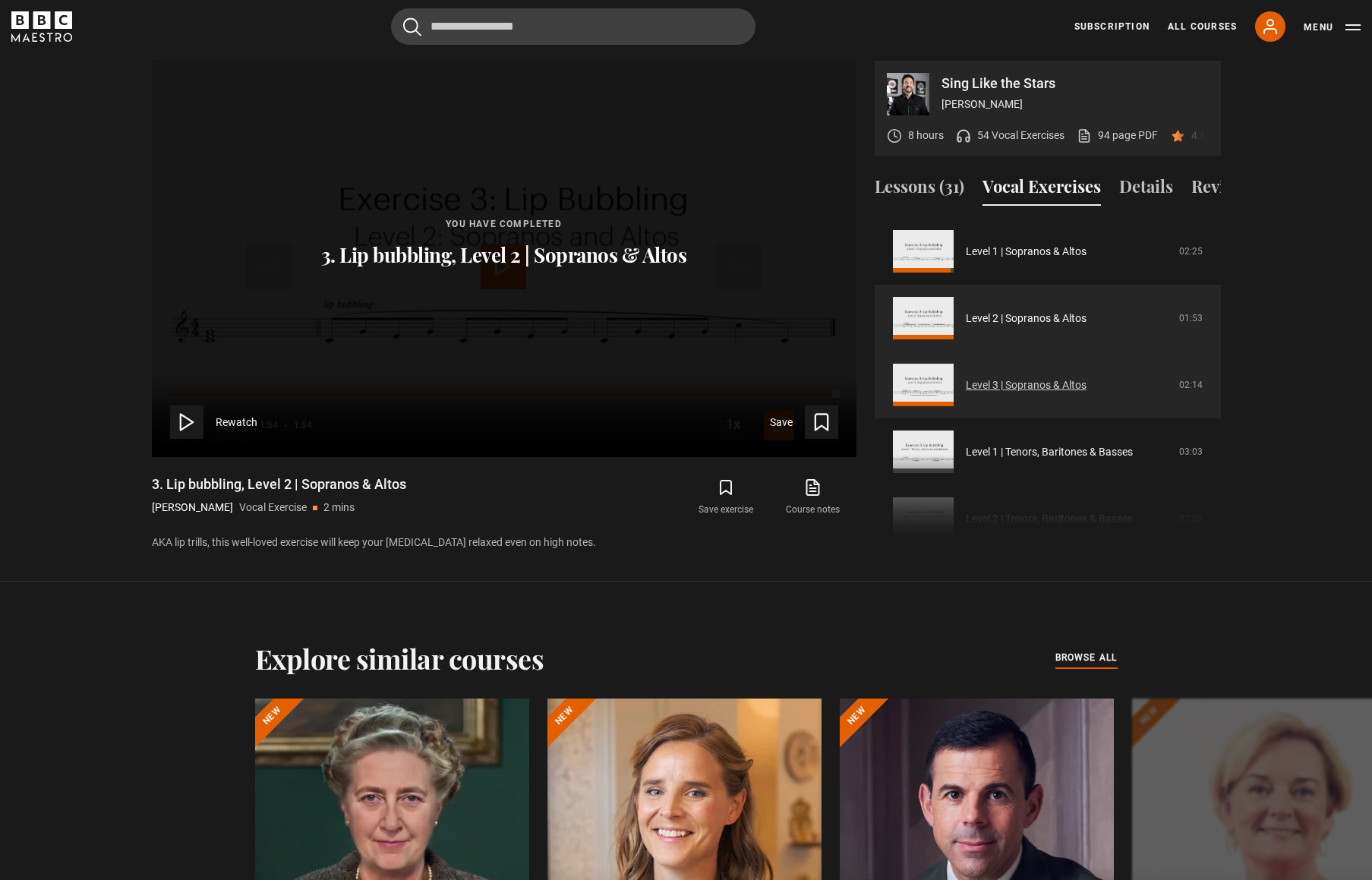 click on "Level 3 | Sopranos & Altos" at bounding box center (1026, 385) 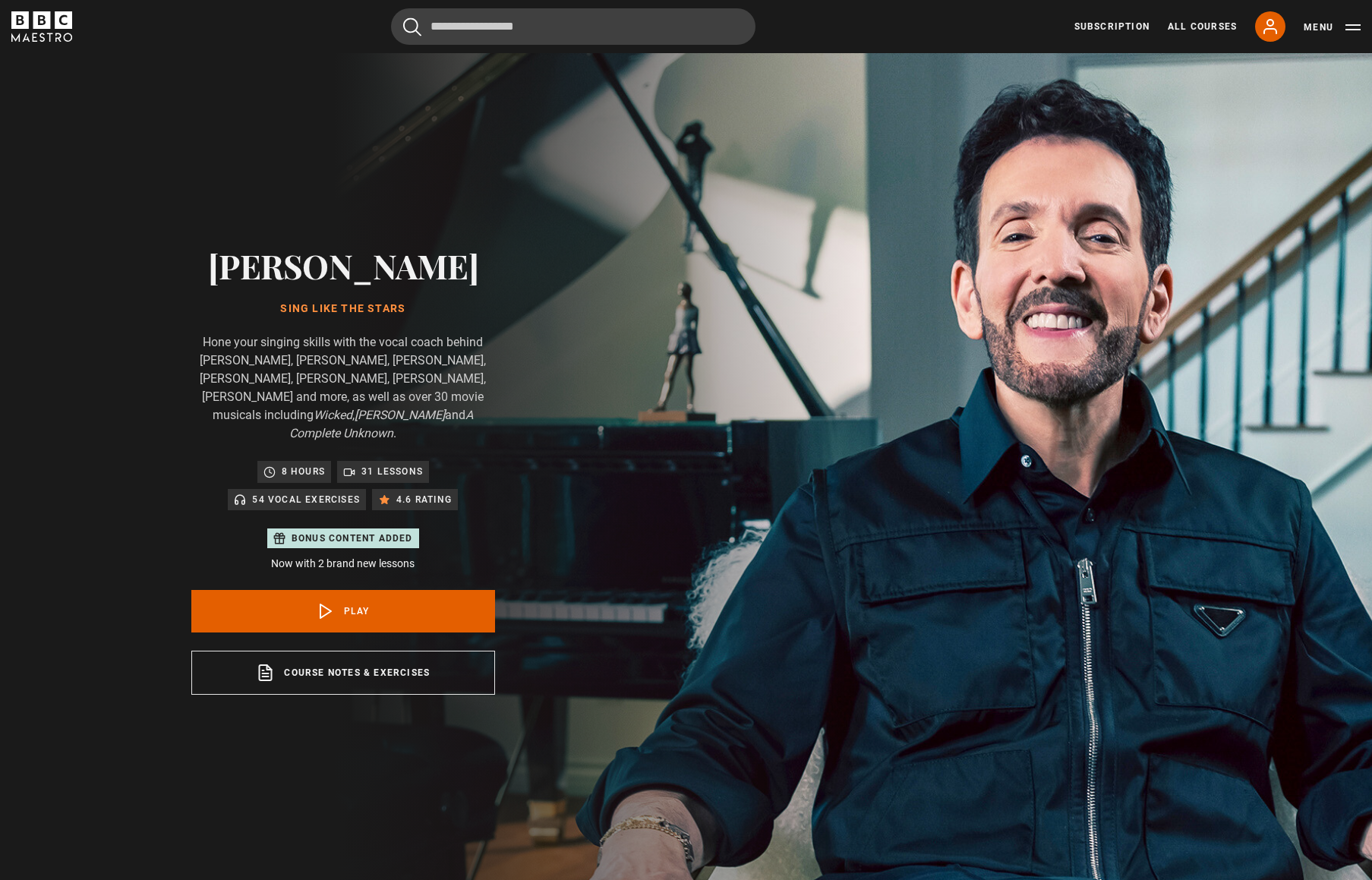 scroll, scrollTop: 888, scrollLeft: 0, axis: vertical 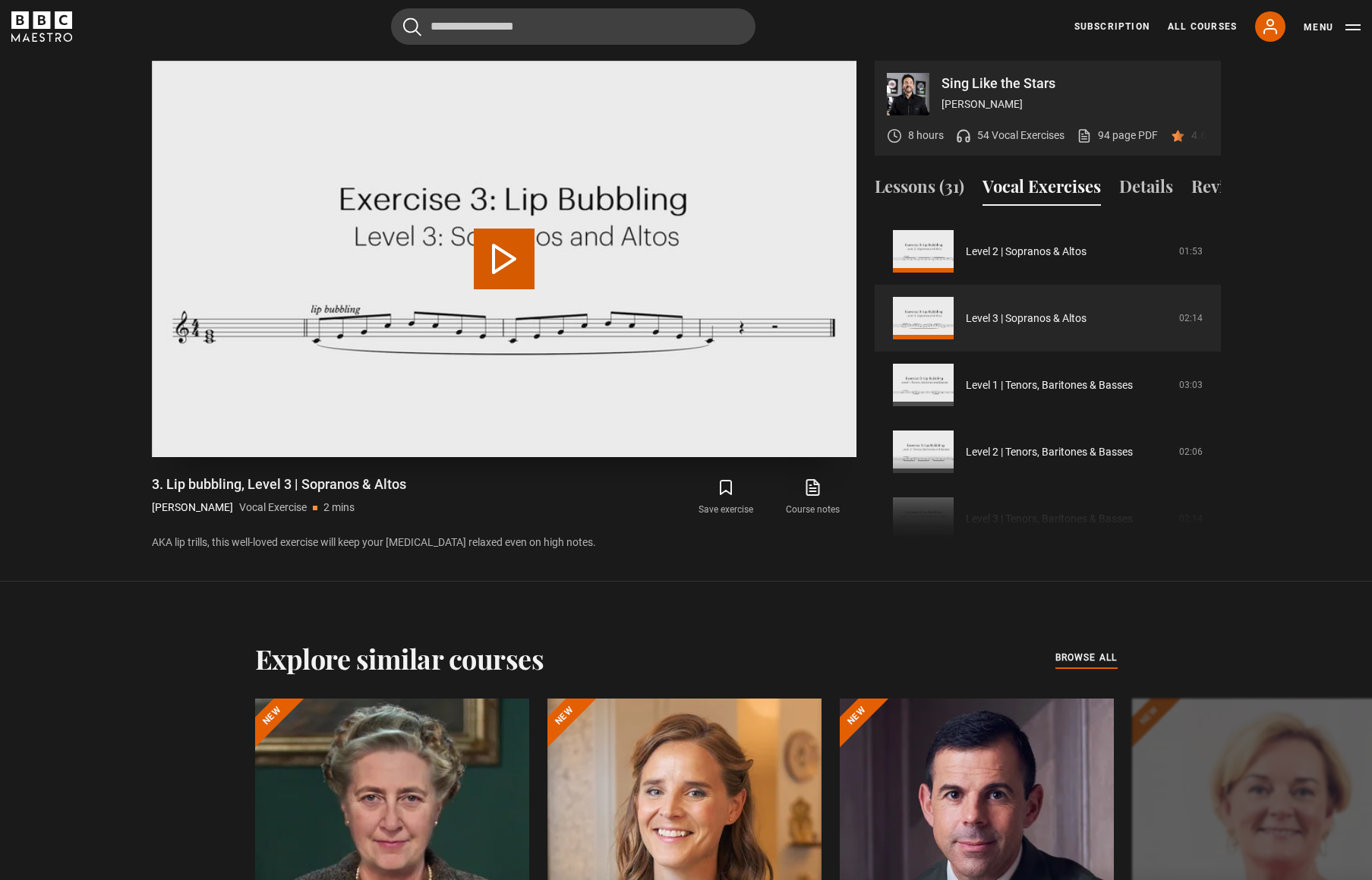 click on "Play Video" at bounding box center (504, 259) 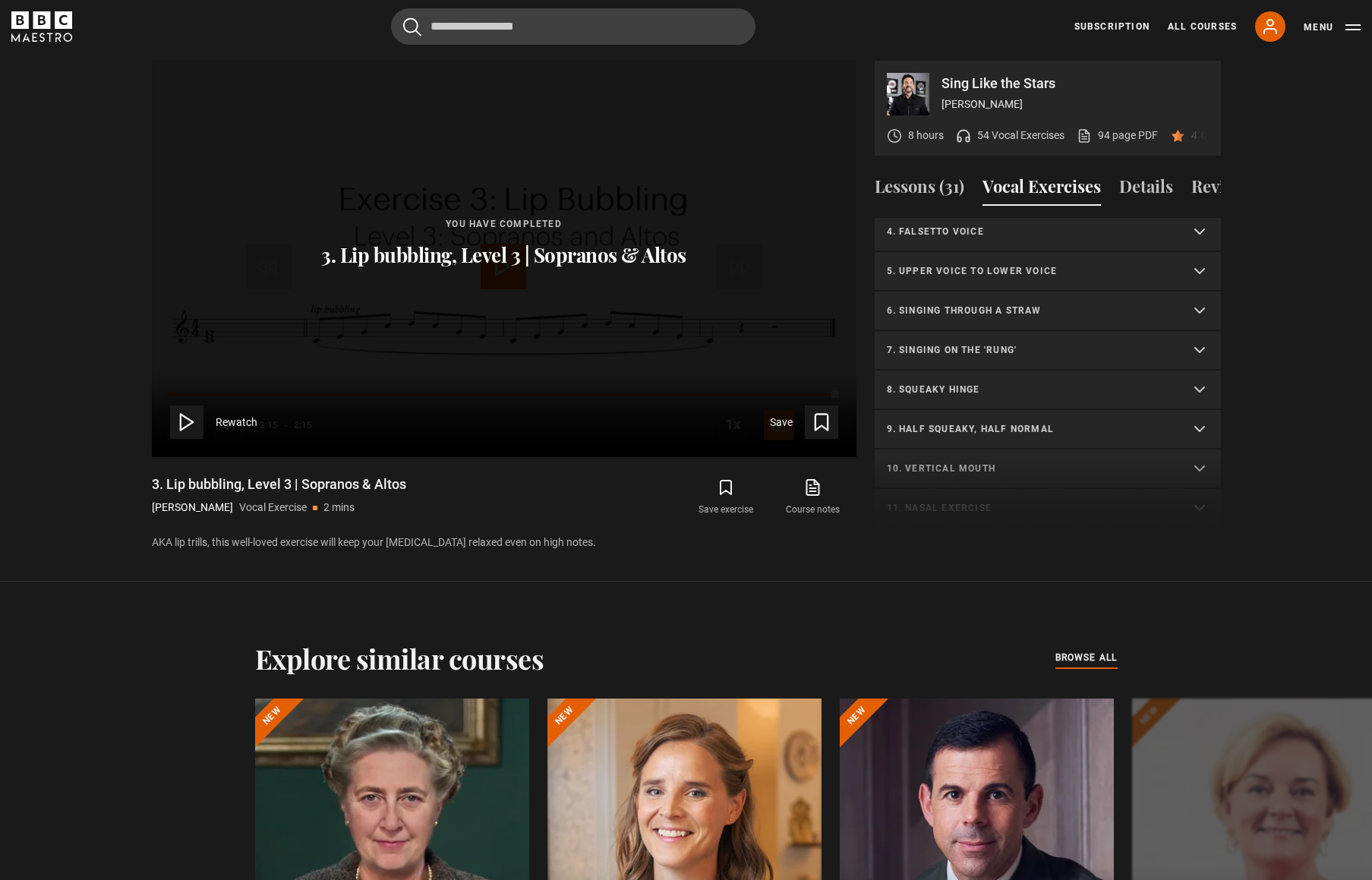 scroll, scrollTop: 505, scrollLeft: 0, axis: vertical 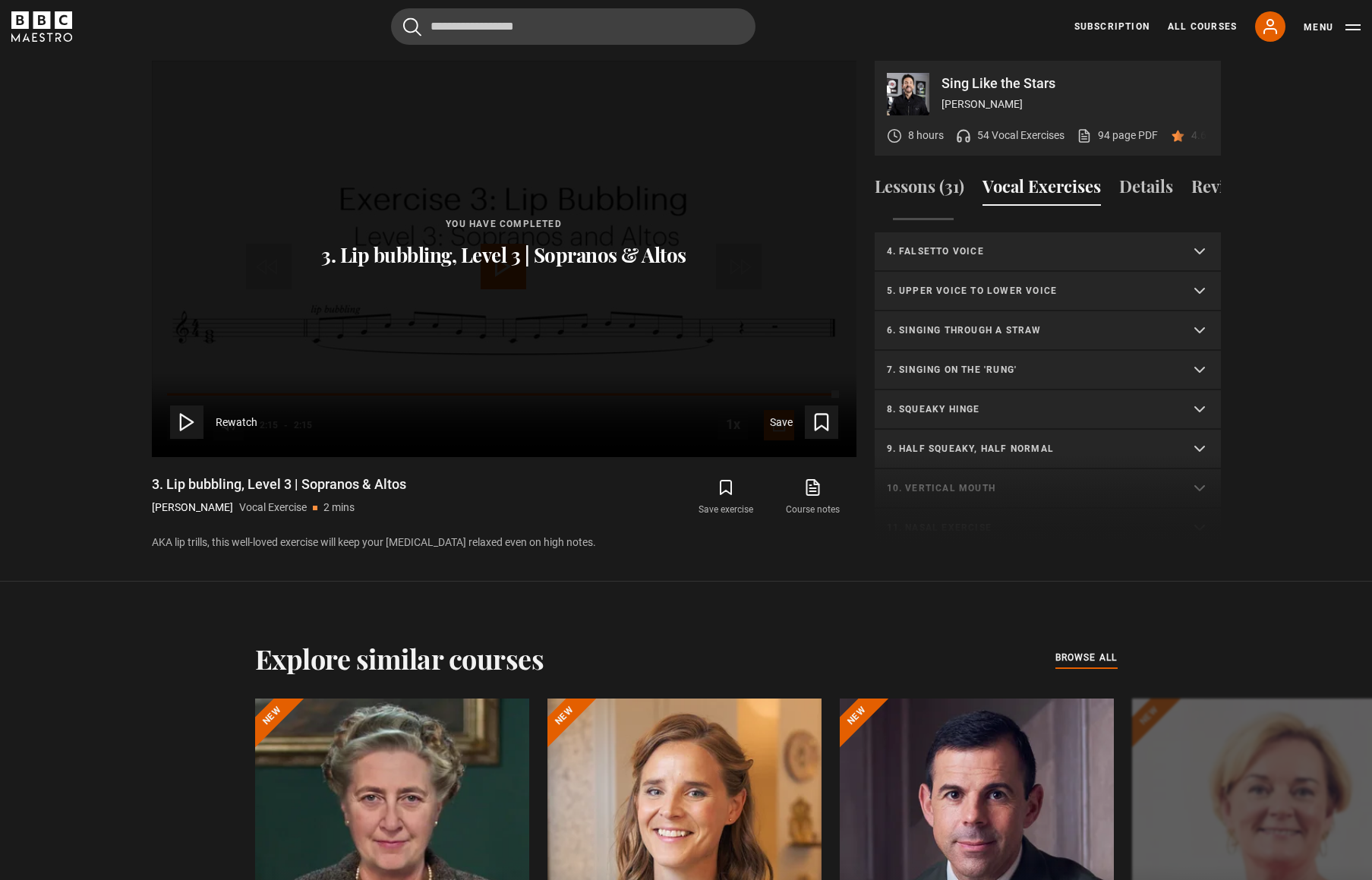 click on "4. Falsetto voice" at bounding box center (1030, 251) 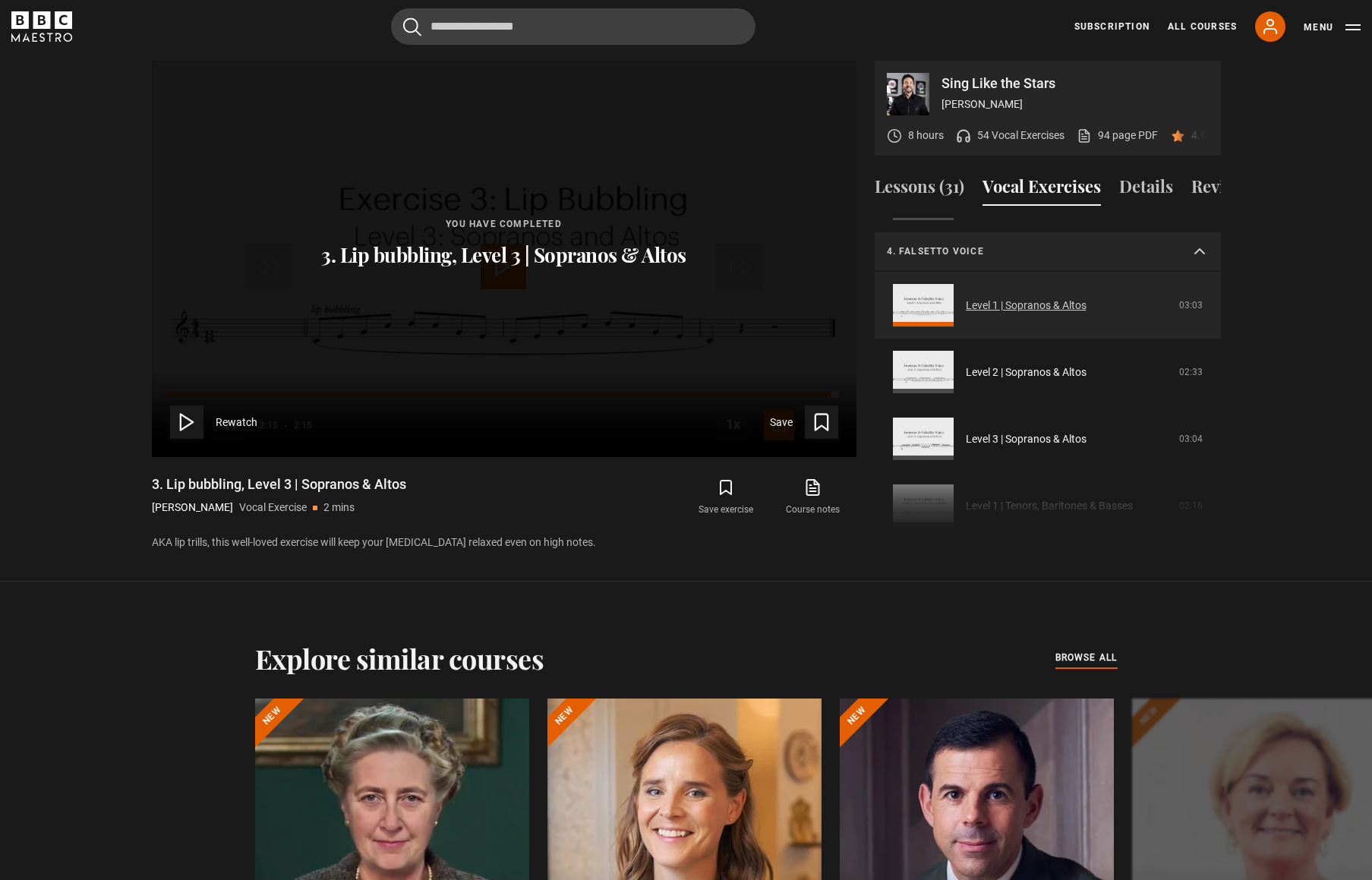 click on "Level 1 | Sopranos & Altos" at bounding box center (1026, 305) 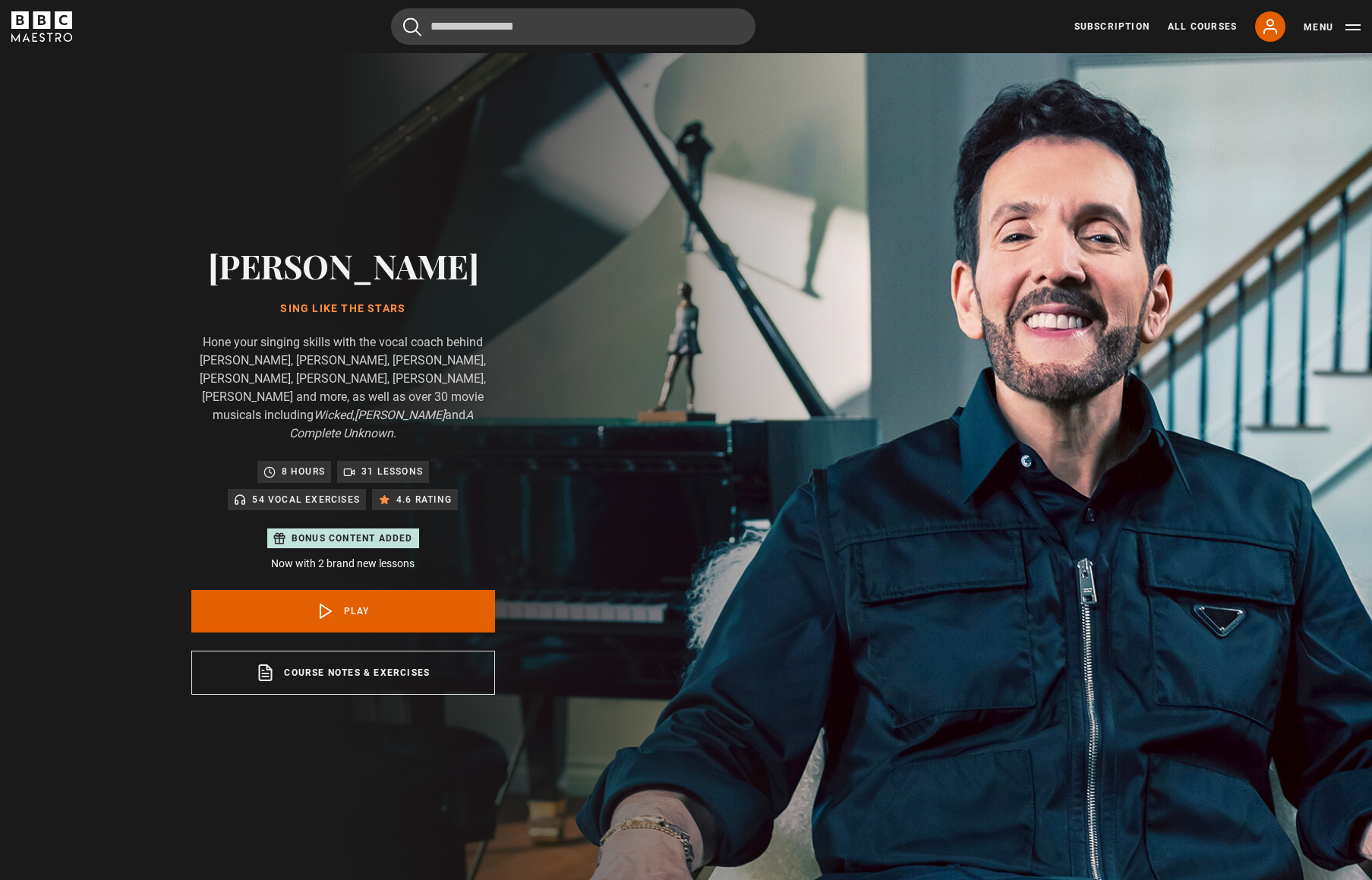 scroll, scrollTop: 888, scrollLeft: 0, axis: vertical 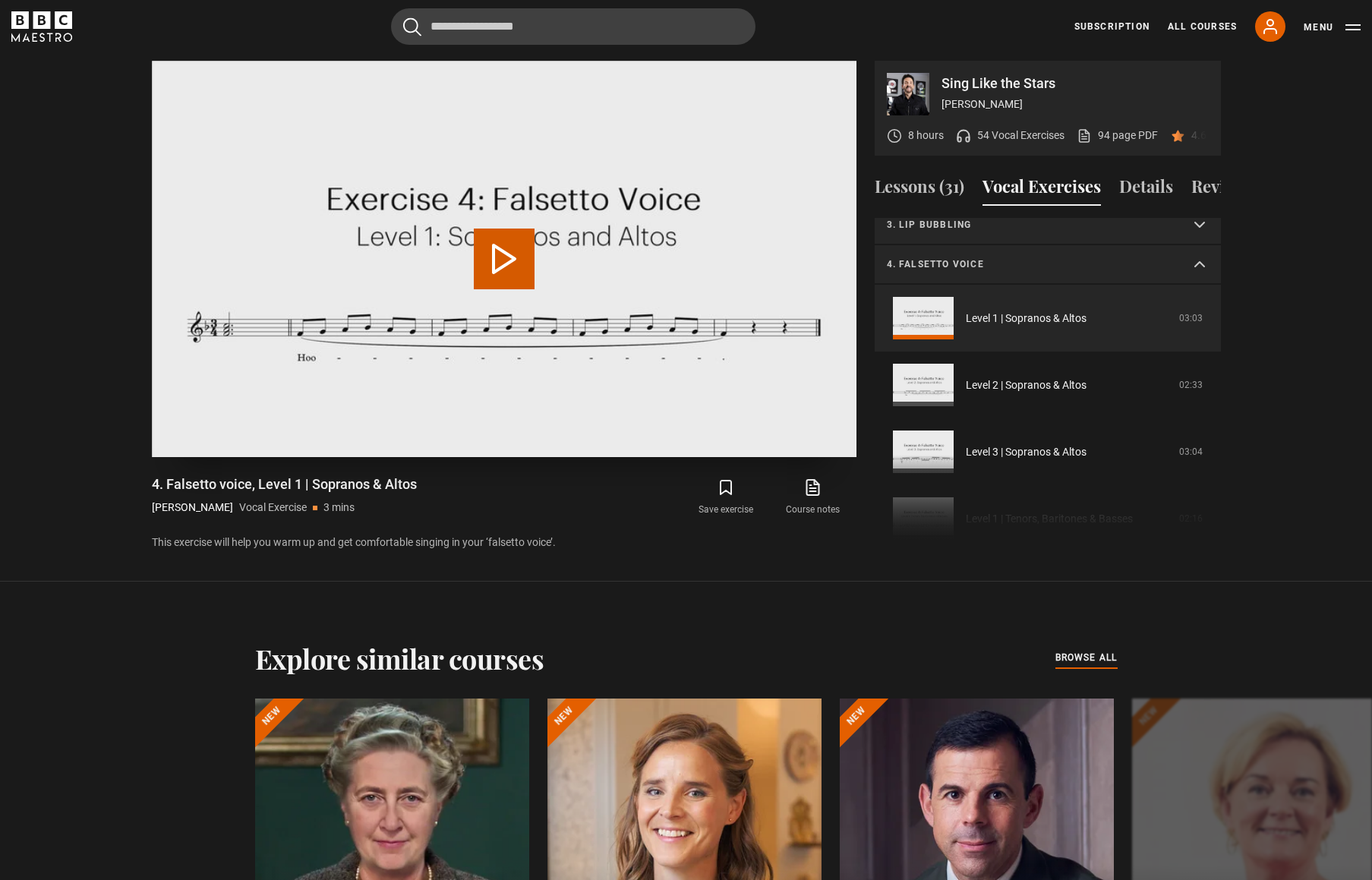 click on "Play Video" at bounding box center [504, 259] 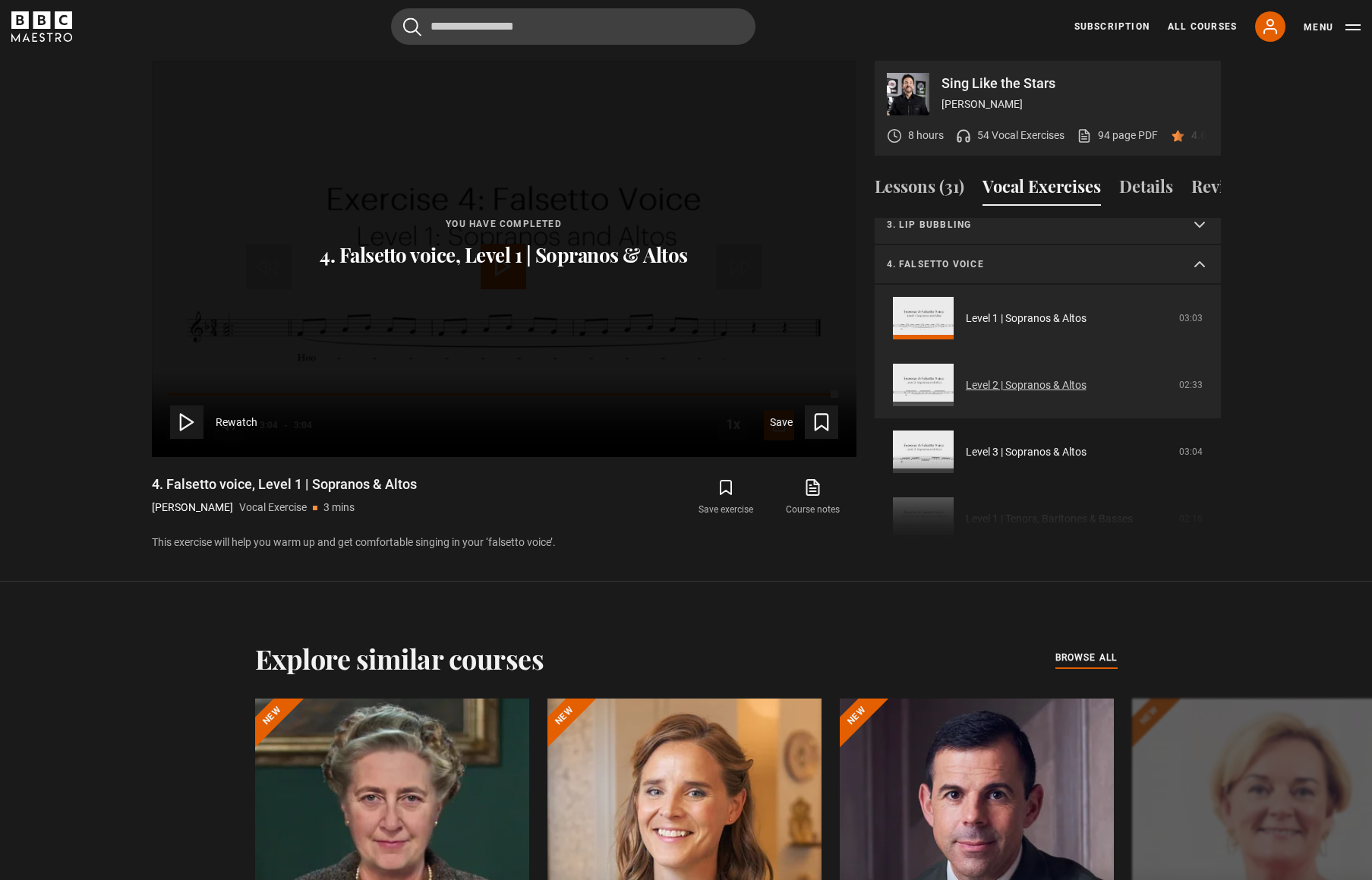 click on "Level 2 | Sopranos & Altos" at bounding box center (1026, 385) 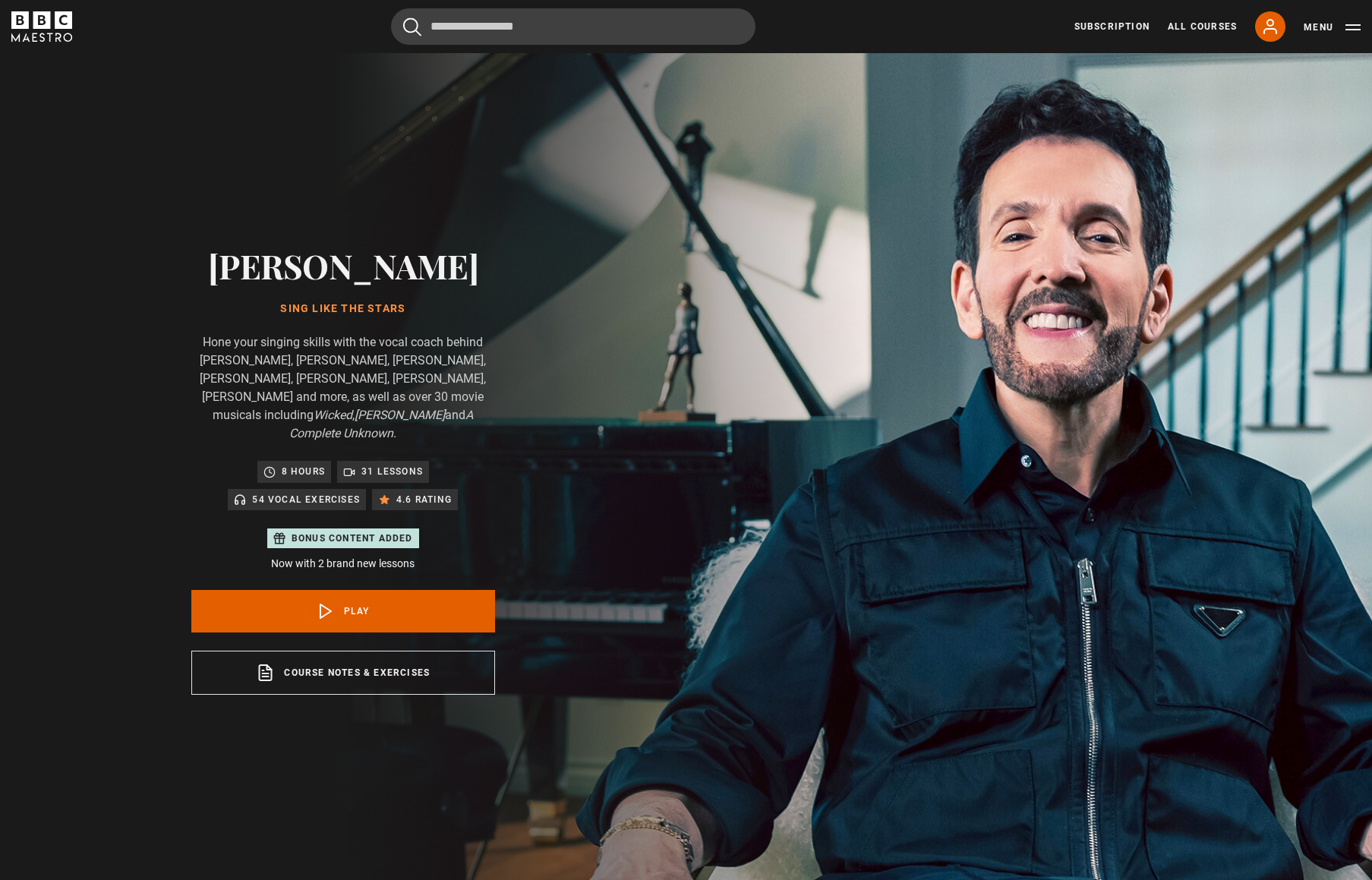 scroll, scrollTop: 888, scrollLeft: 0, axis: vertical 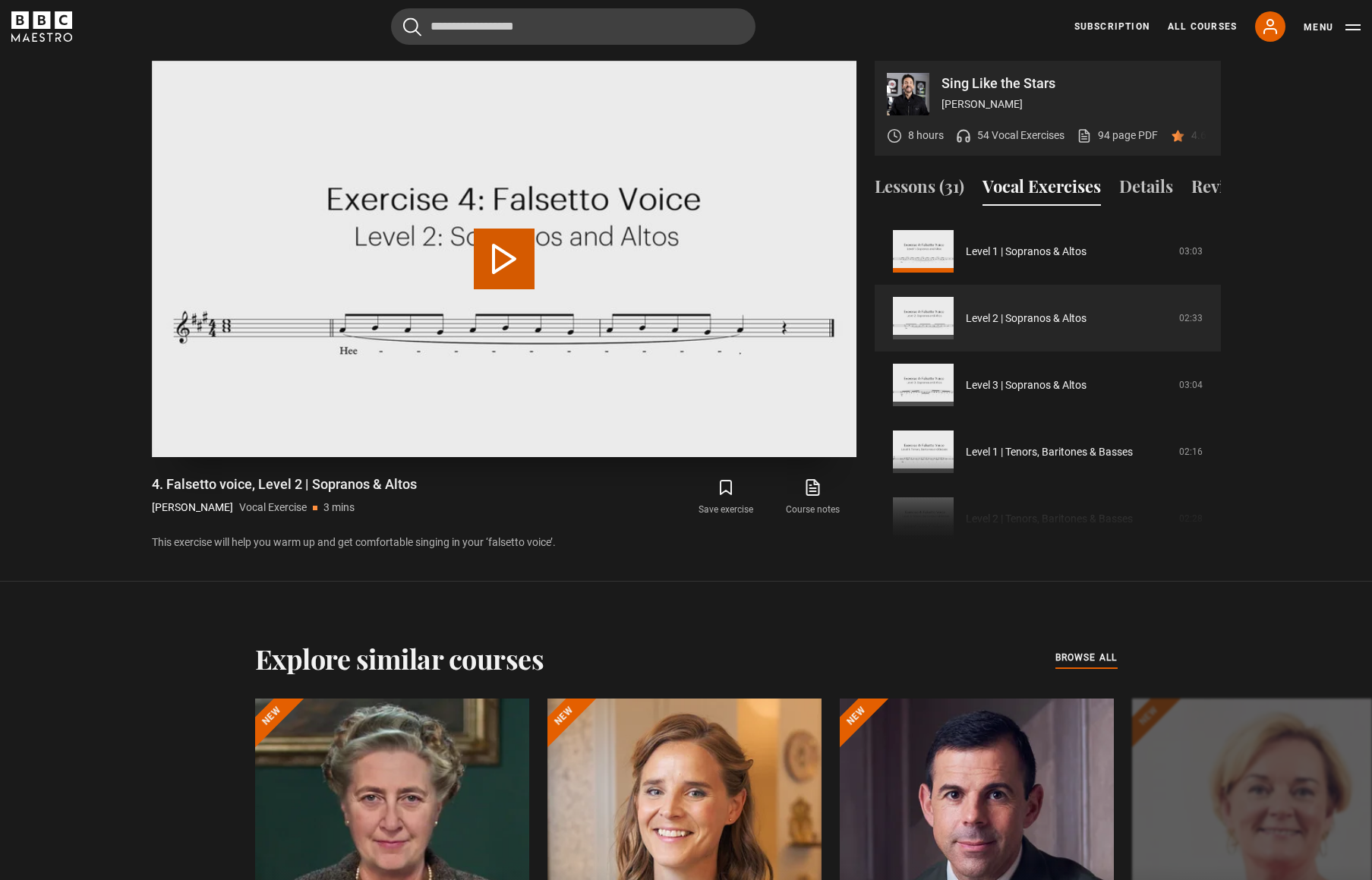 click on "Play Video" at bounding box center (504, 259) 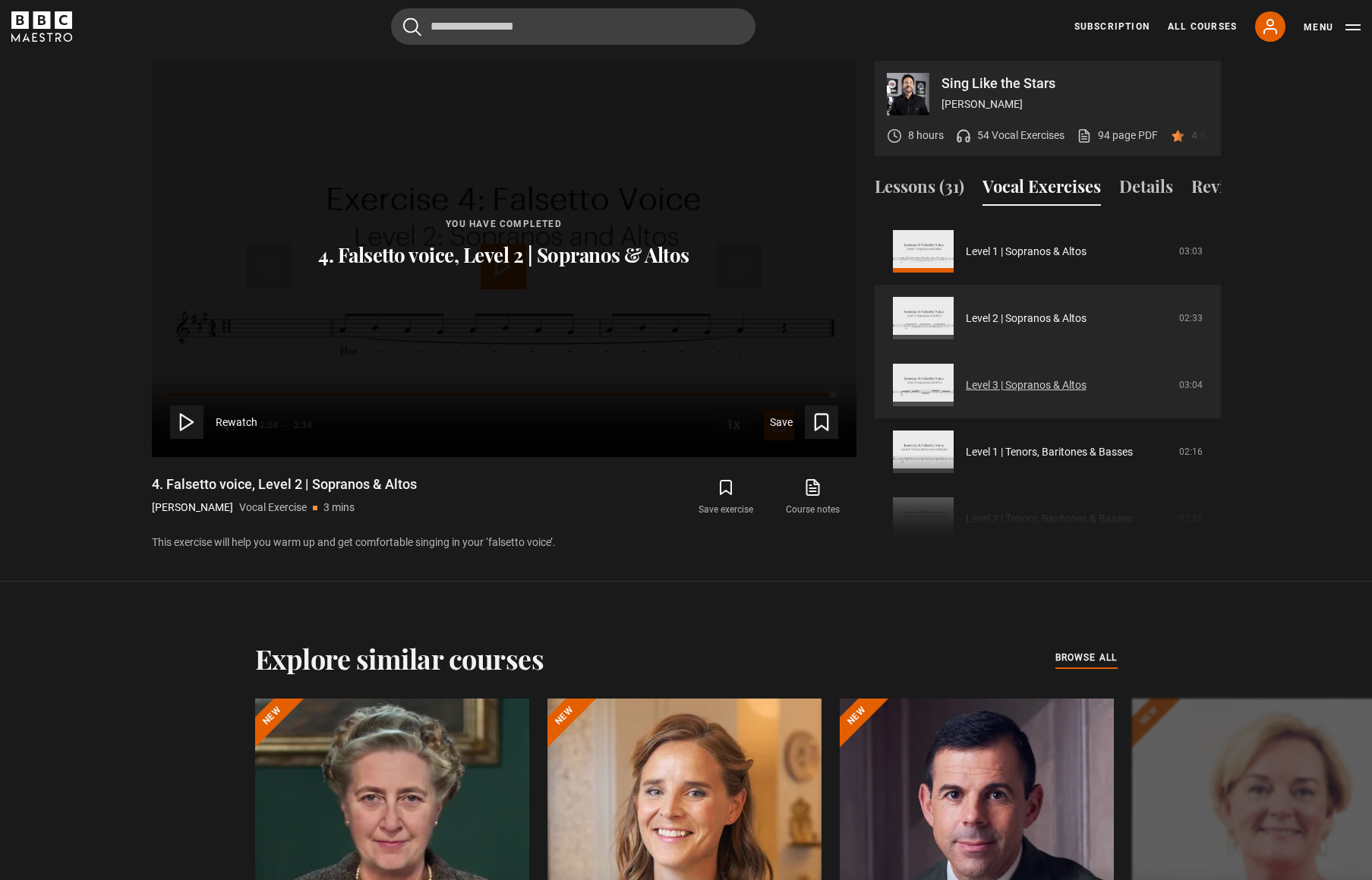 click on "Level 3 | Sopranos & Altos" at bounding box center [1026, 385] 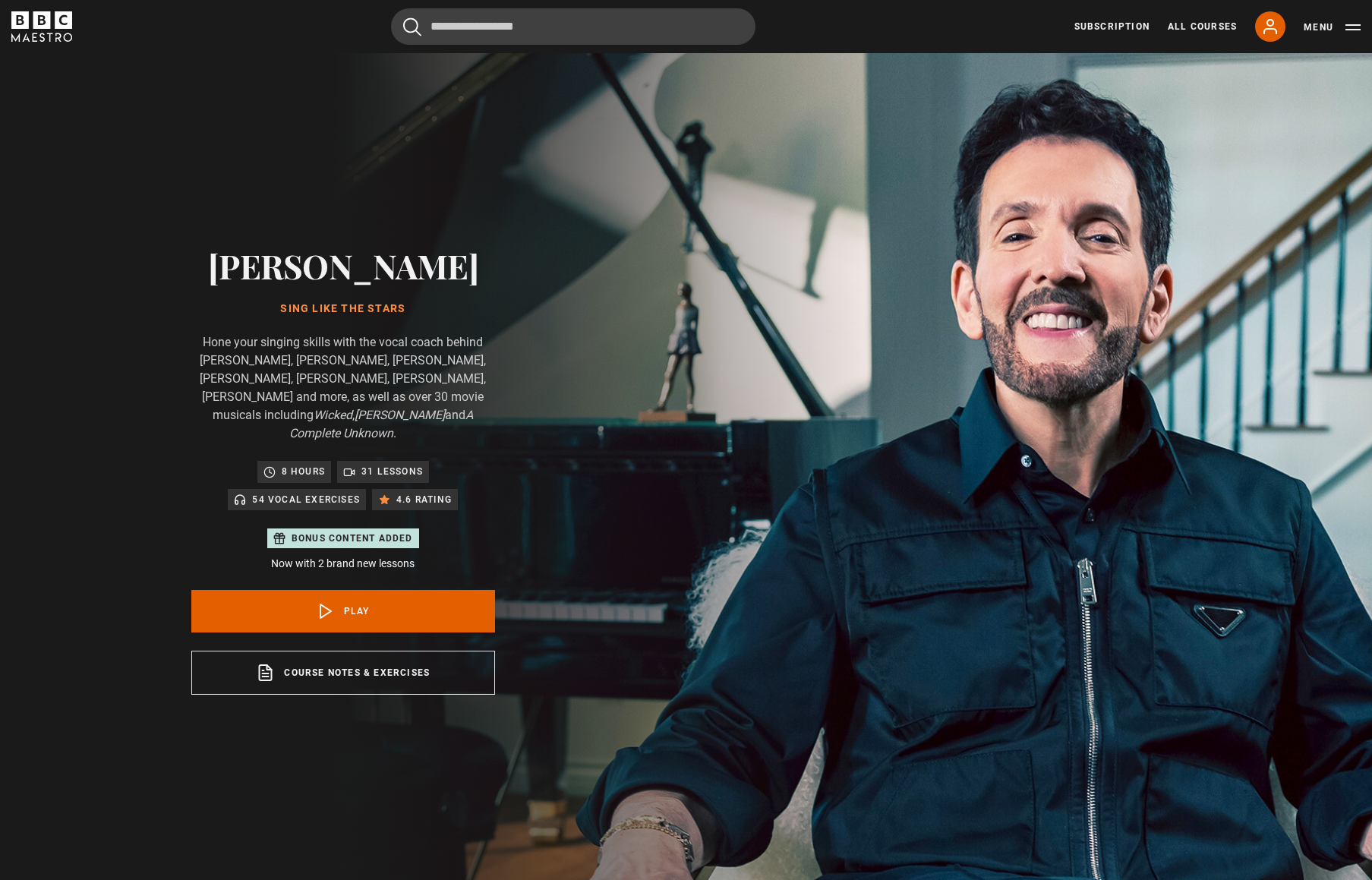 scroll, scrollTop: 888, scrollLeft: 0, axis: vertical 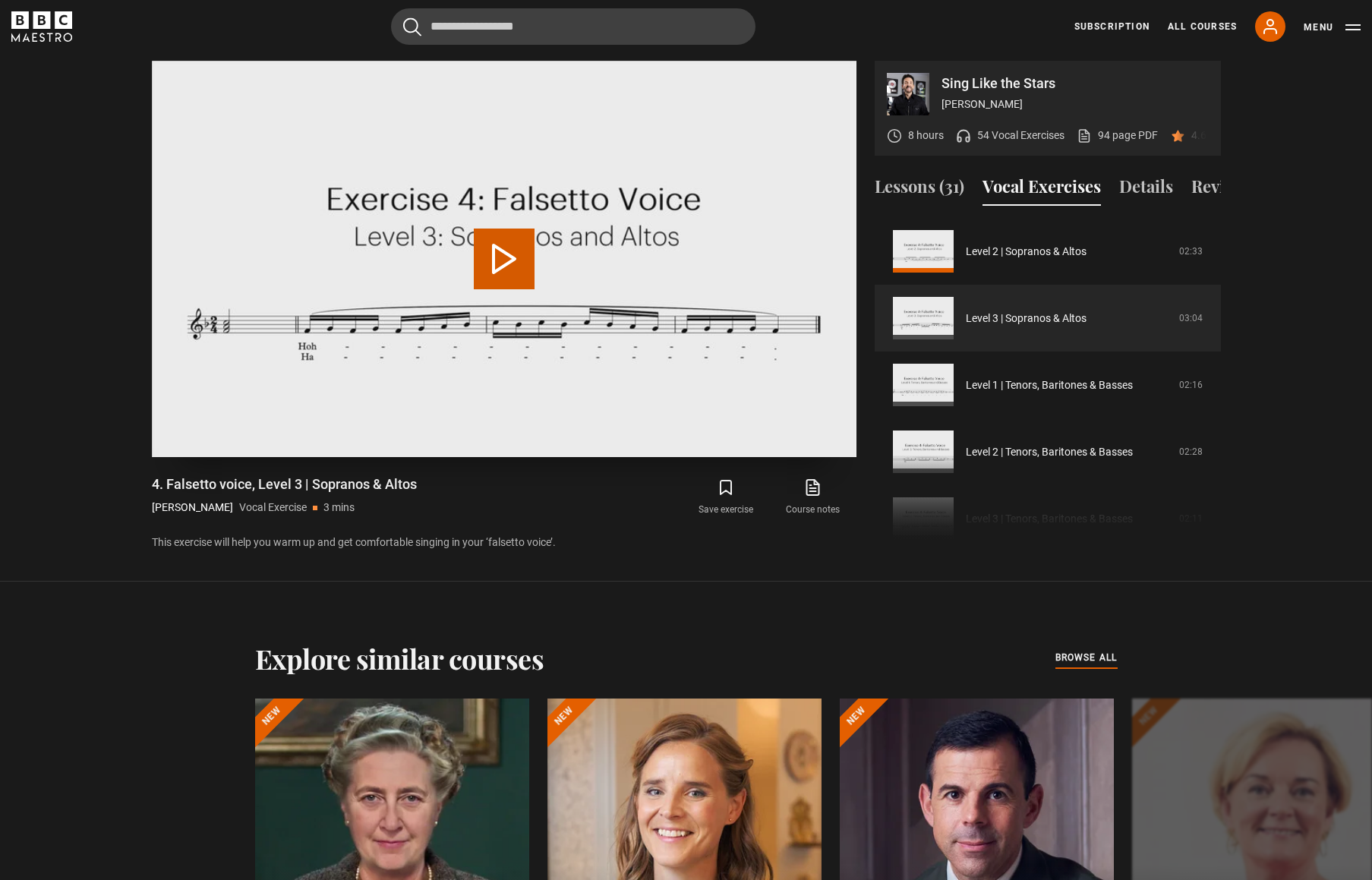 click on "Play Video" at bounding box center (504, 259) 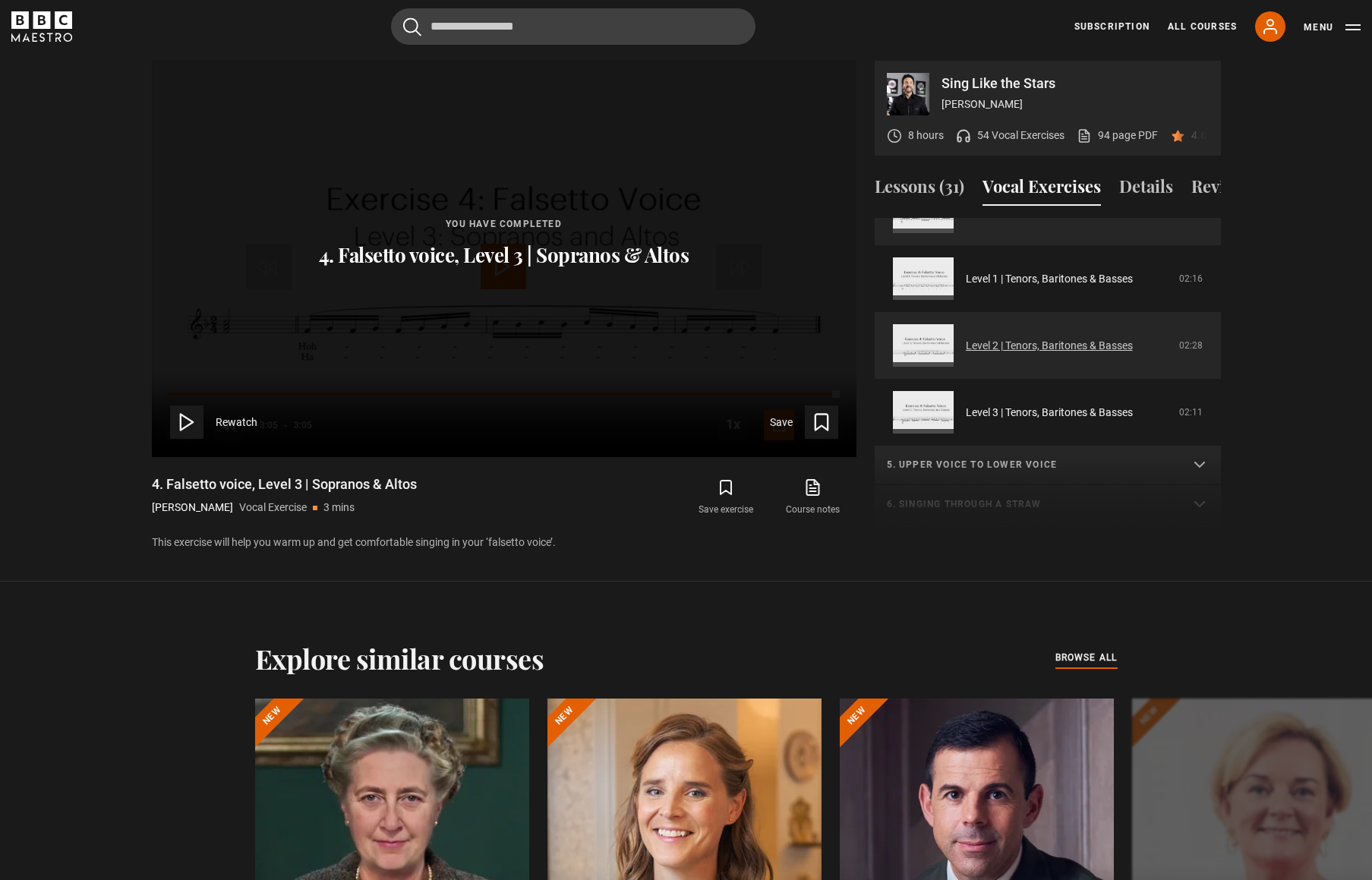 scroll, scrollTop: 351, scrollLeft: 0, axis: vertical 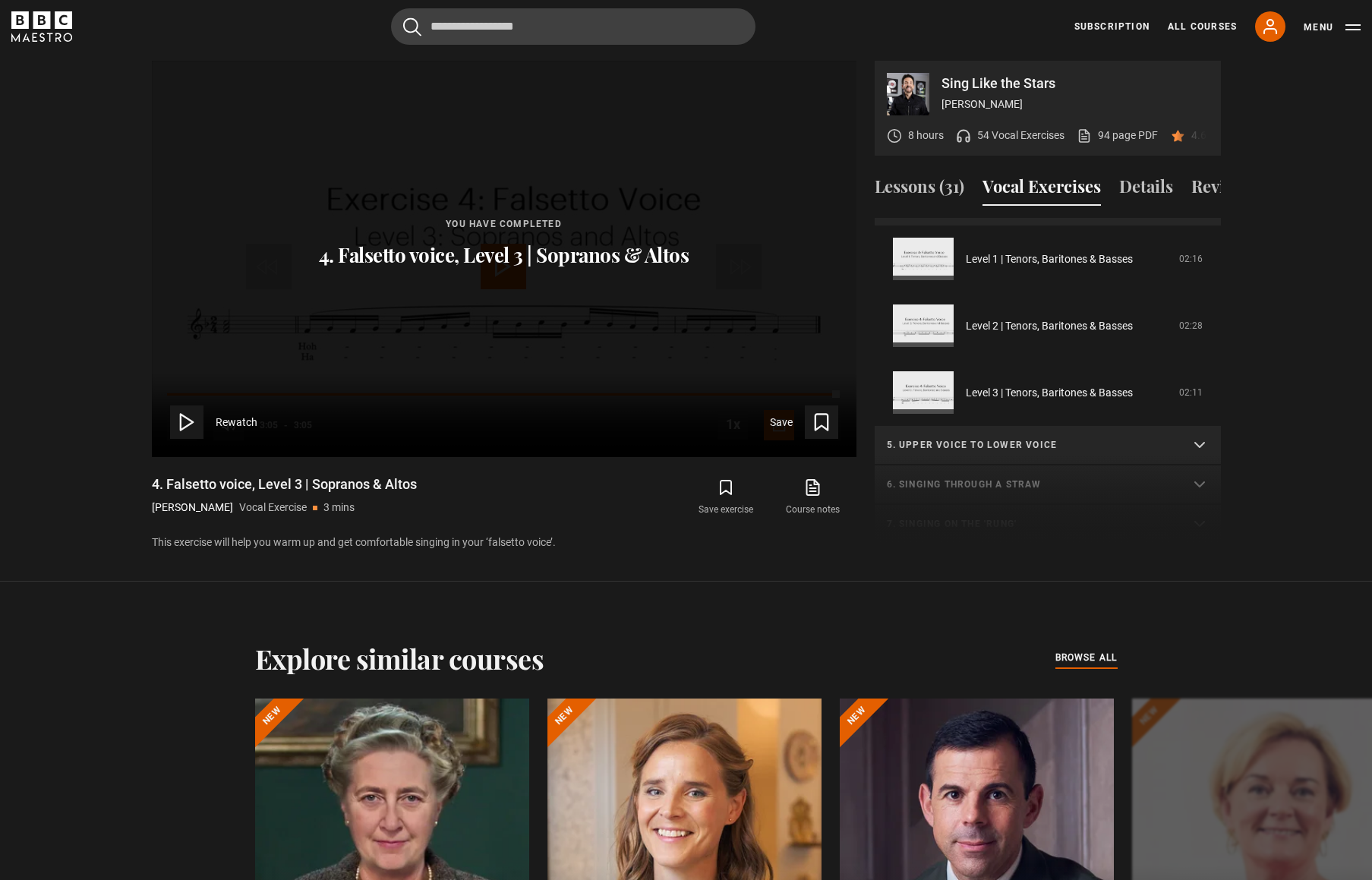 click on "5. Upper voice to lower voice" at bounding box center [1030, 445] 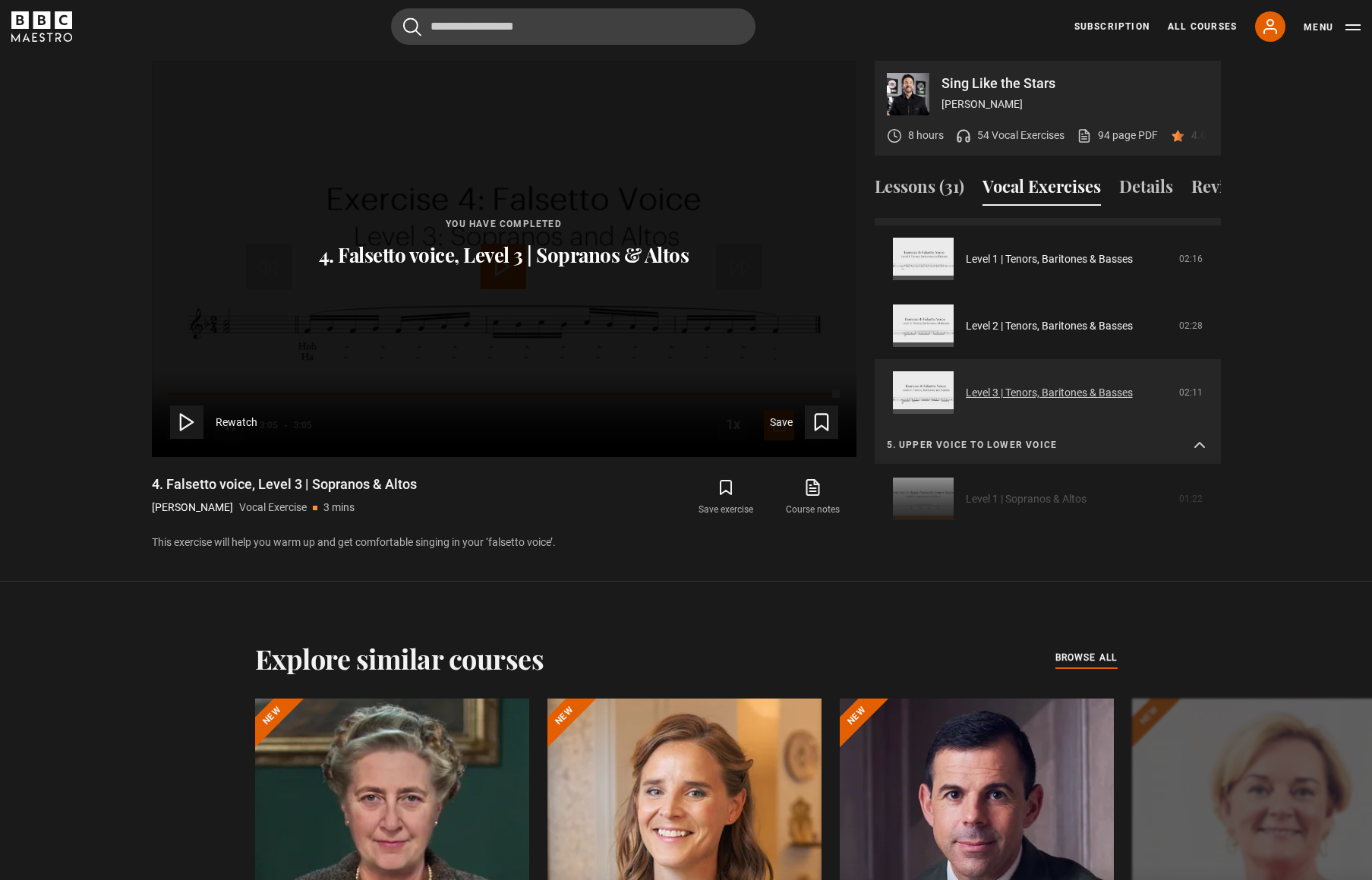 scroll, scrollTop: 414, scrollLeft: 0, axis: vertical 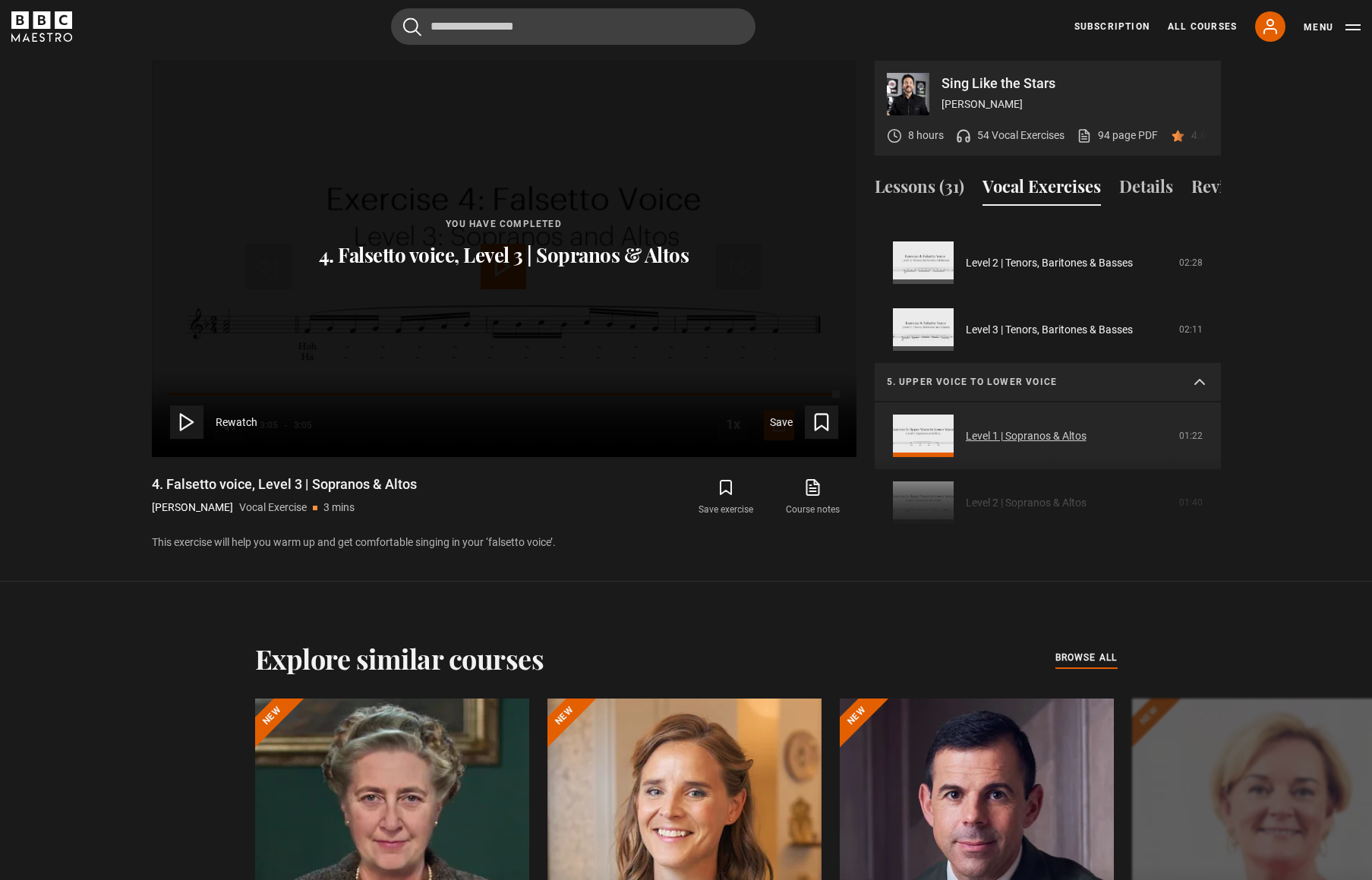 click on "Level 1 | Sopranos & Altos" at bounding box center [1026, 436] 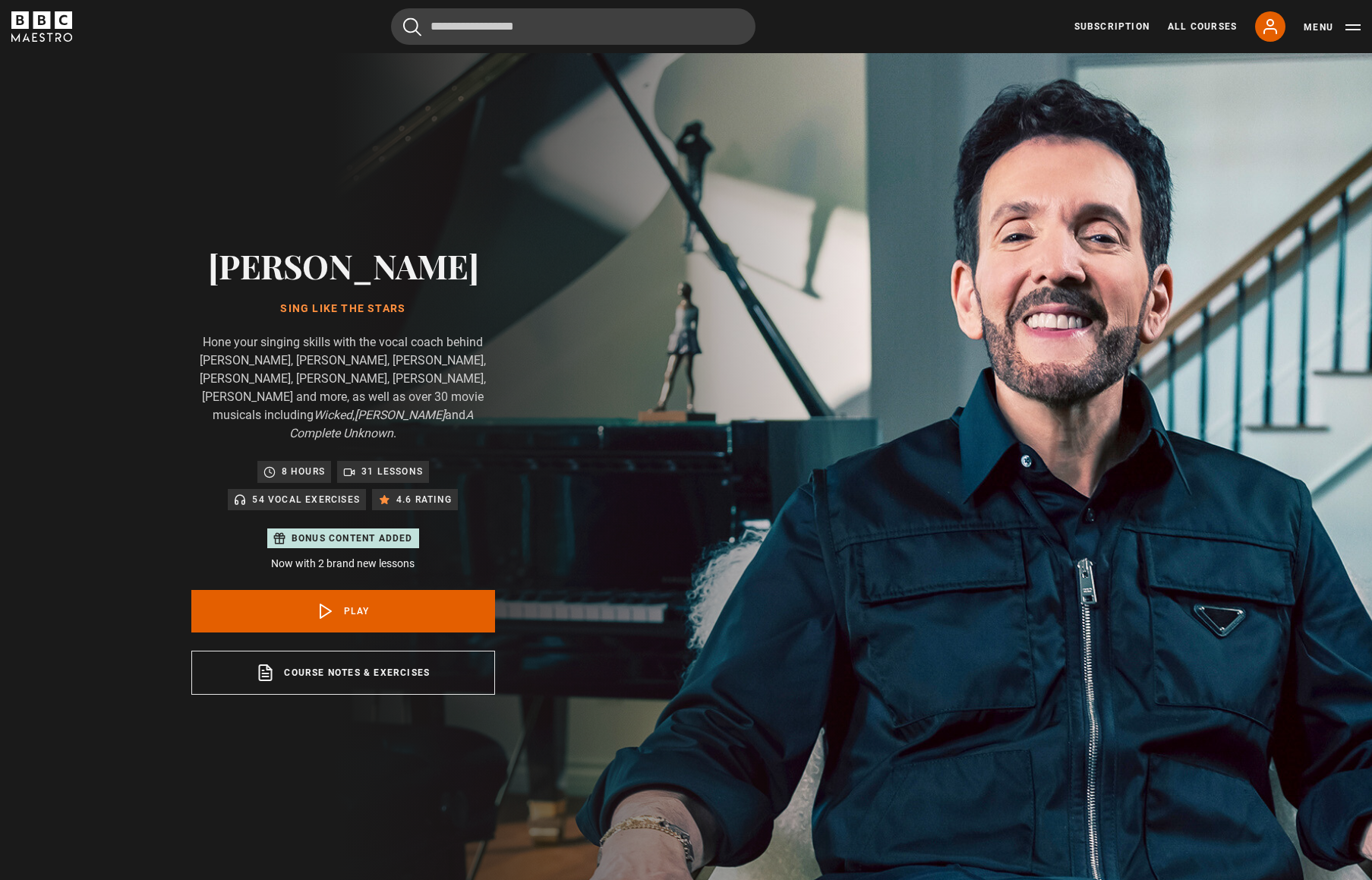 scroll, scrollTop: 888, scrollLeft: 0, axis: vertical 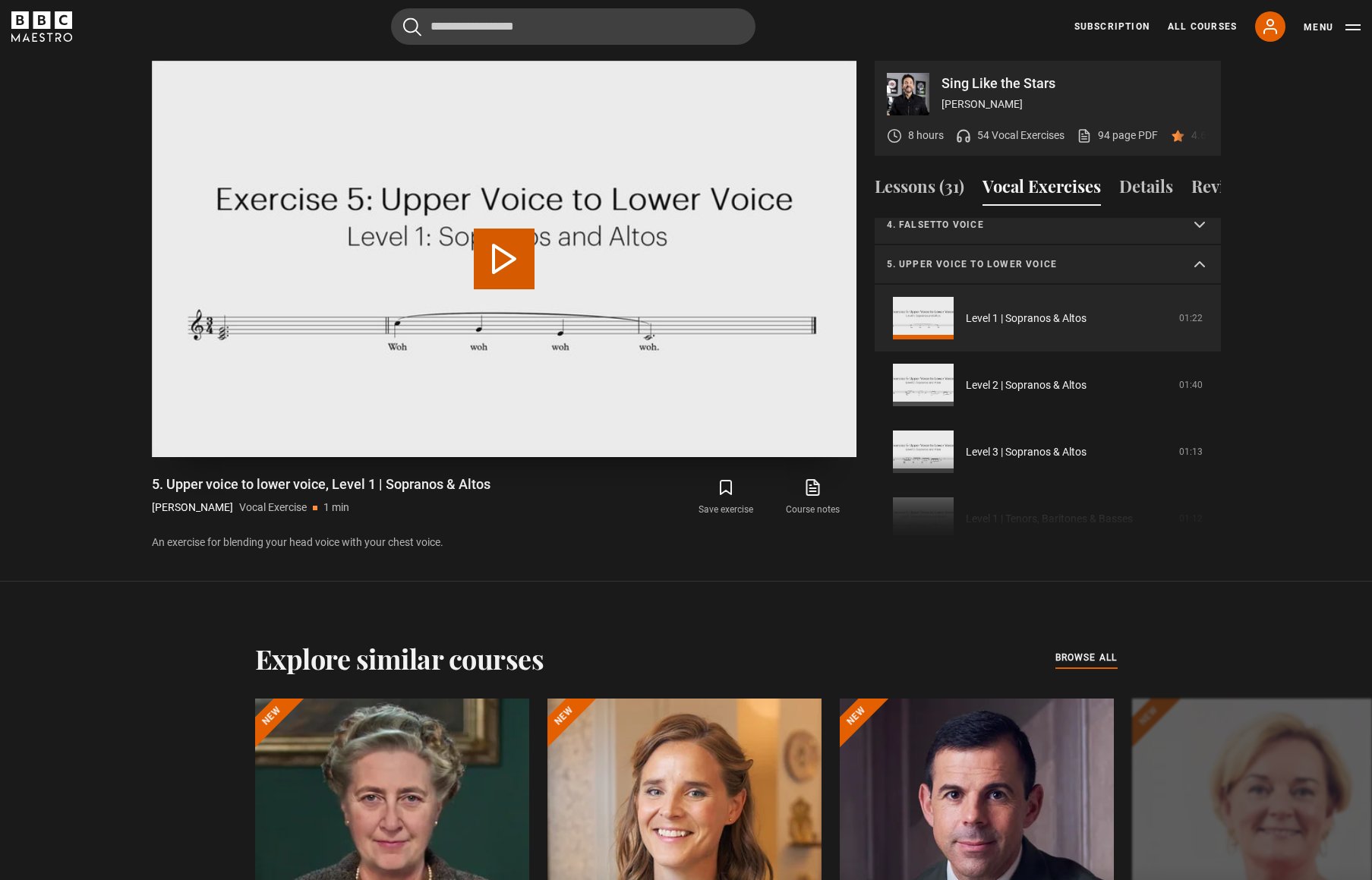 click on "Play Video" at bounding box center (504, 259) 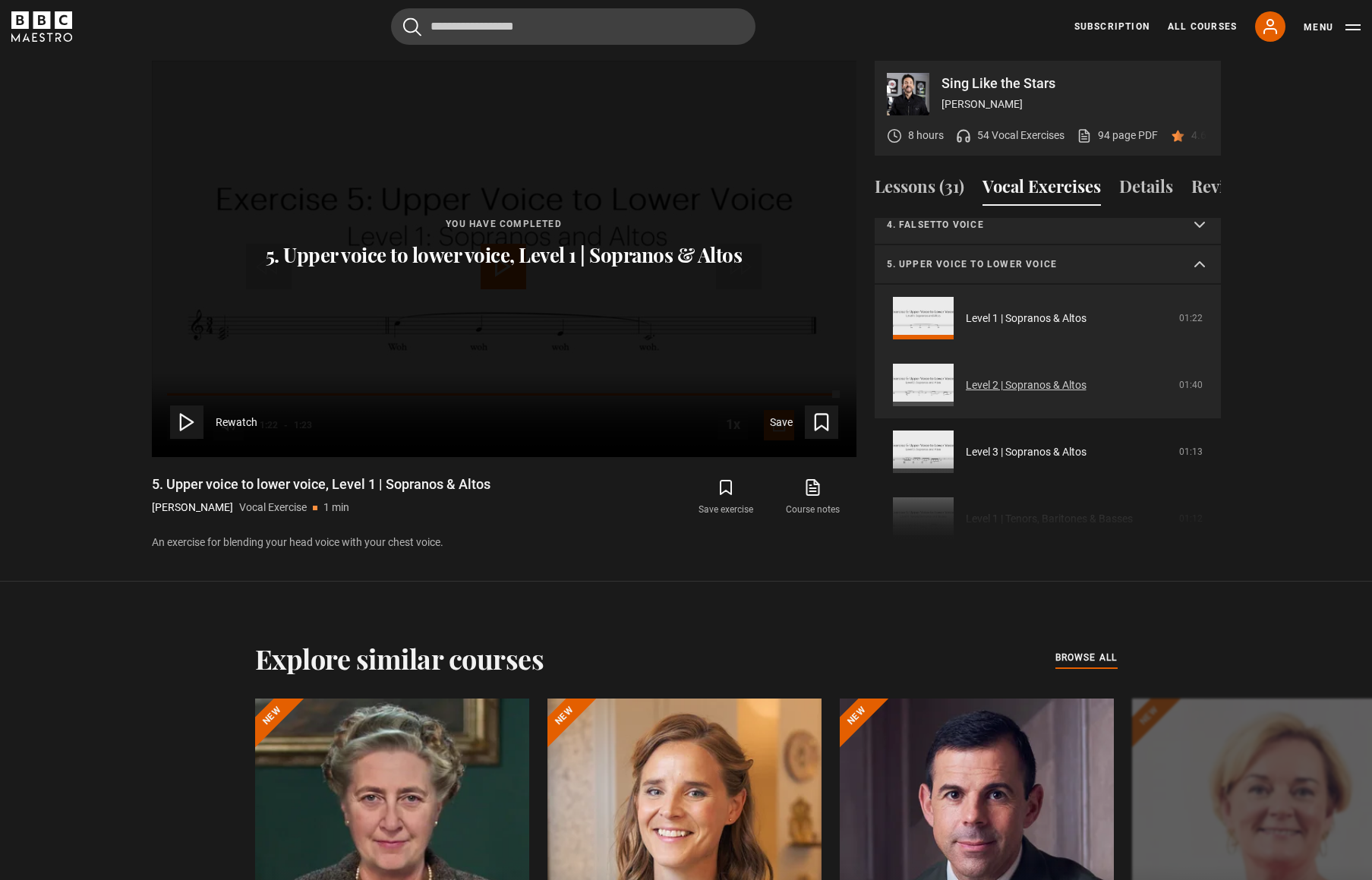 click on "Level 2 | Sopranos & Altos" at bounding box center (1026, 385) 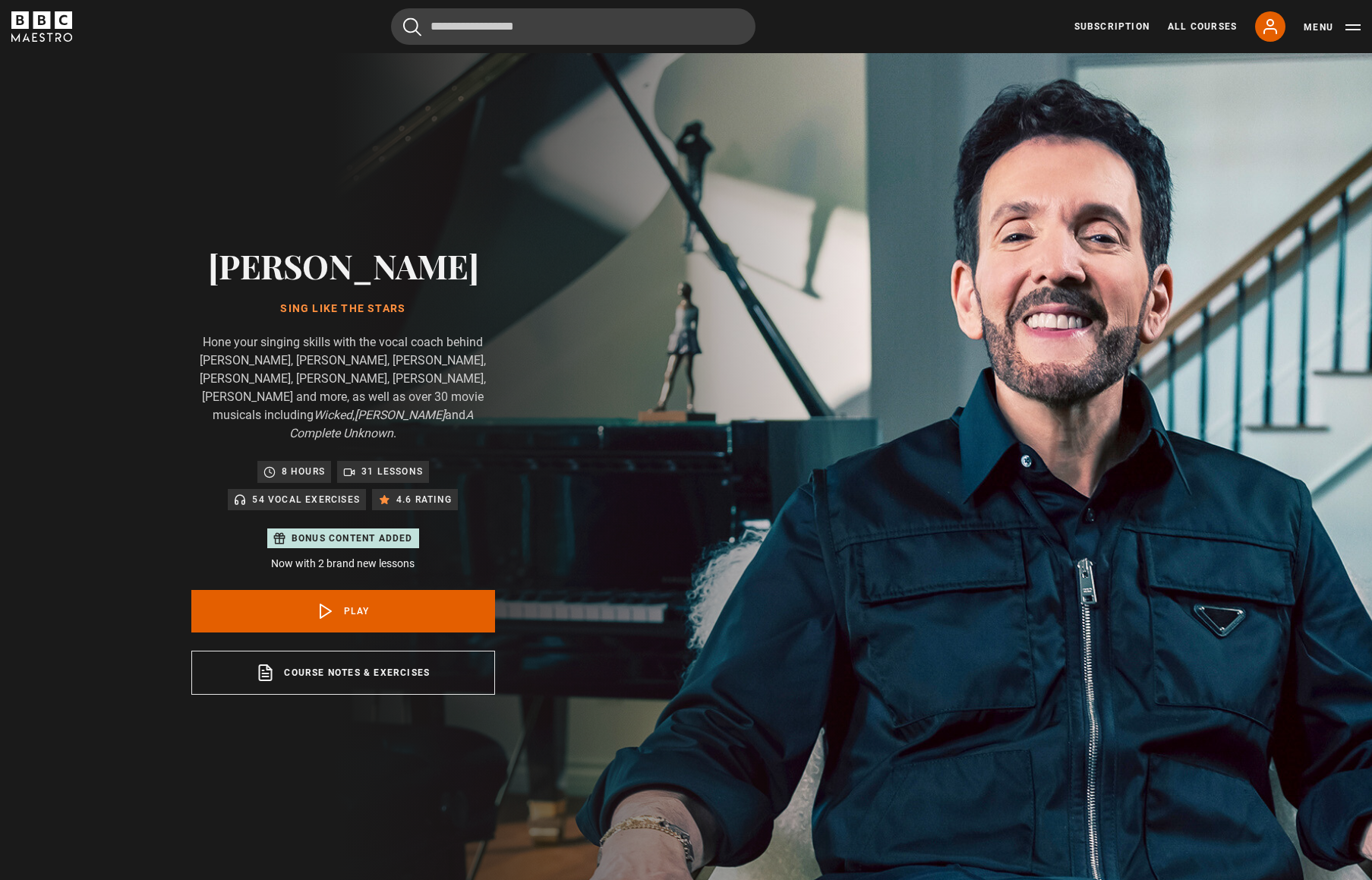 scroll, scrollTop: 888, scrollLeft: 0, axis: vertical 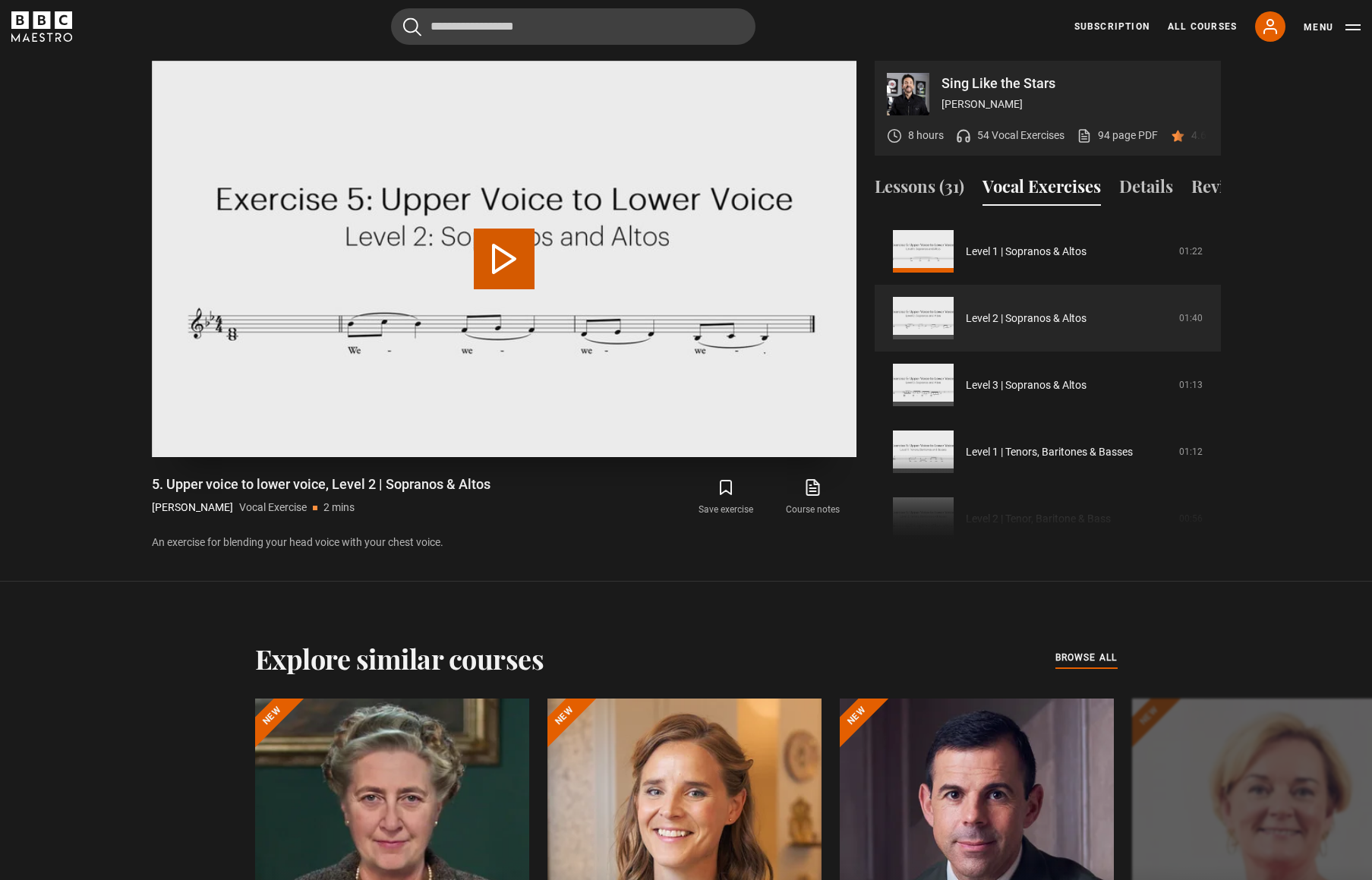 click on "Play Video" at bounding box center (504, 259) 